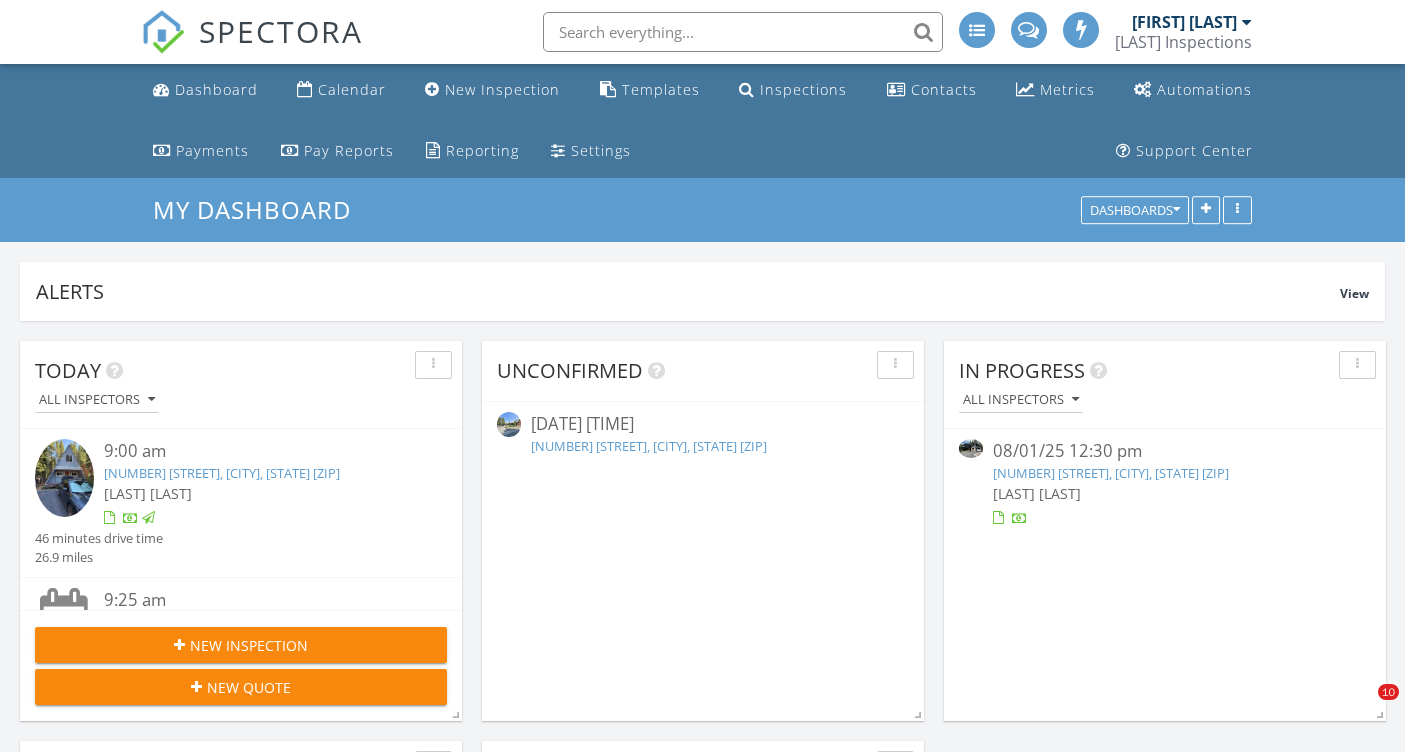 scroll, scrollTop: 0, scrollLeft: 0, axis: both 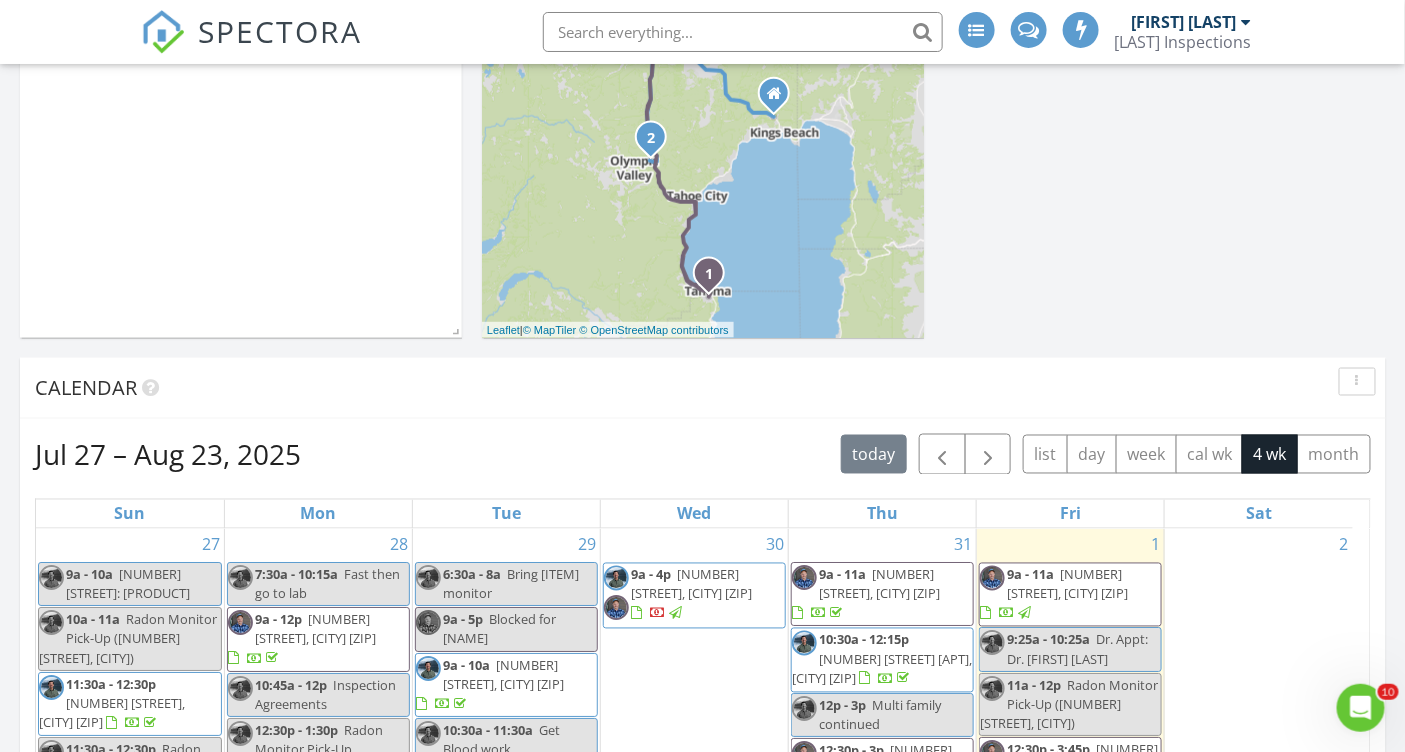 click on "9a - 11a" at bounding box center [1030, 575] 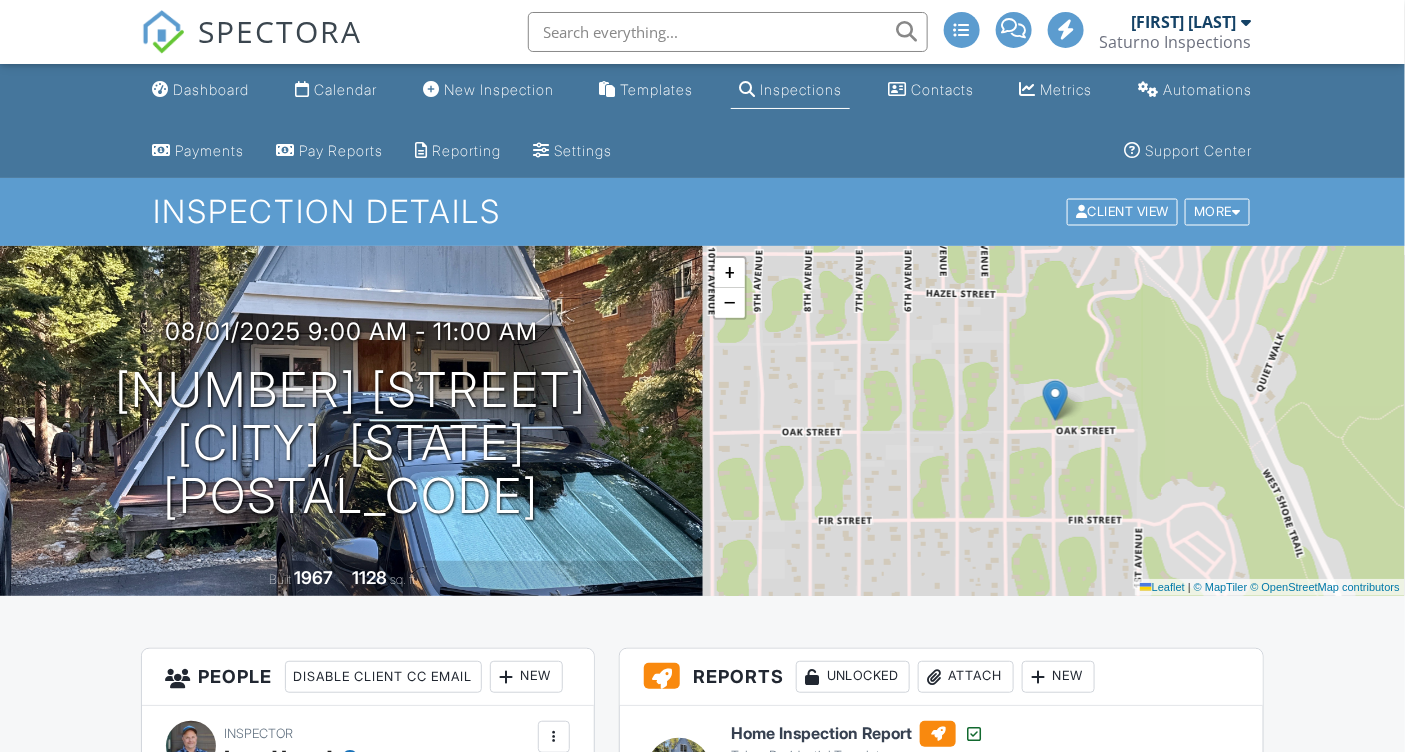 scroll, scrollTop: 297, scrollLeft: 0, axis: vertical 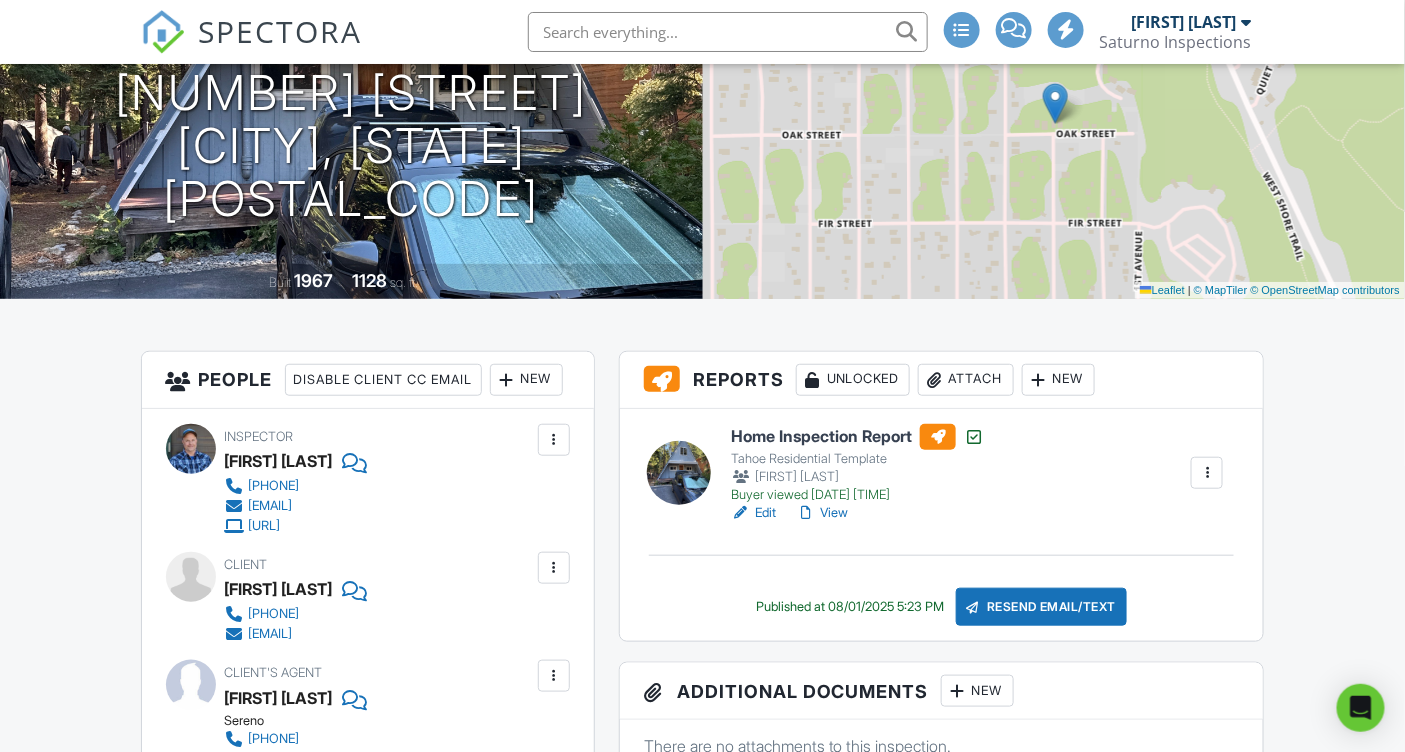 click on "View" at bounding box center (822, 513) 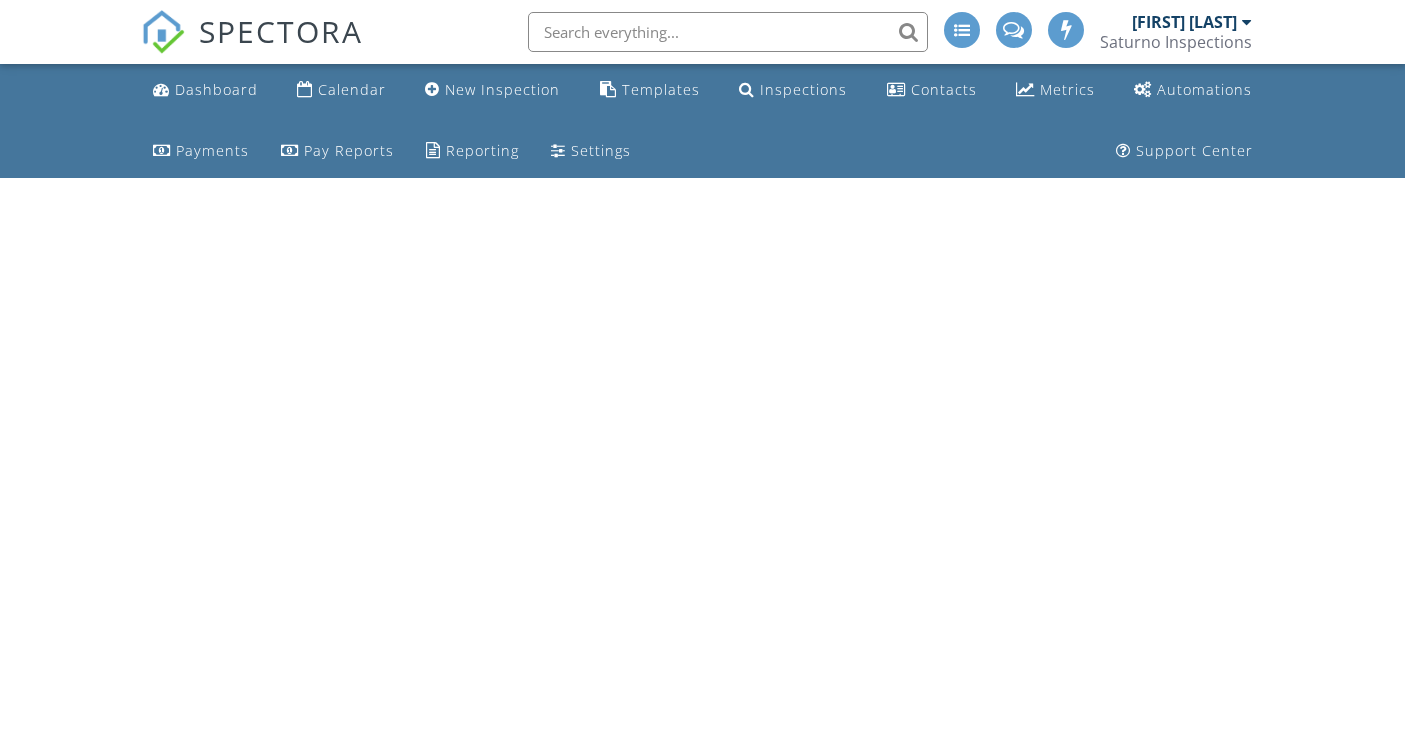 scroll, scrollTop: 0, scrollLeft: 0, axis: both 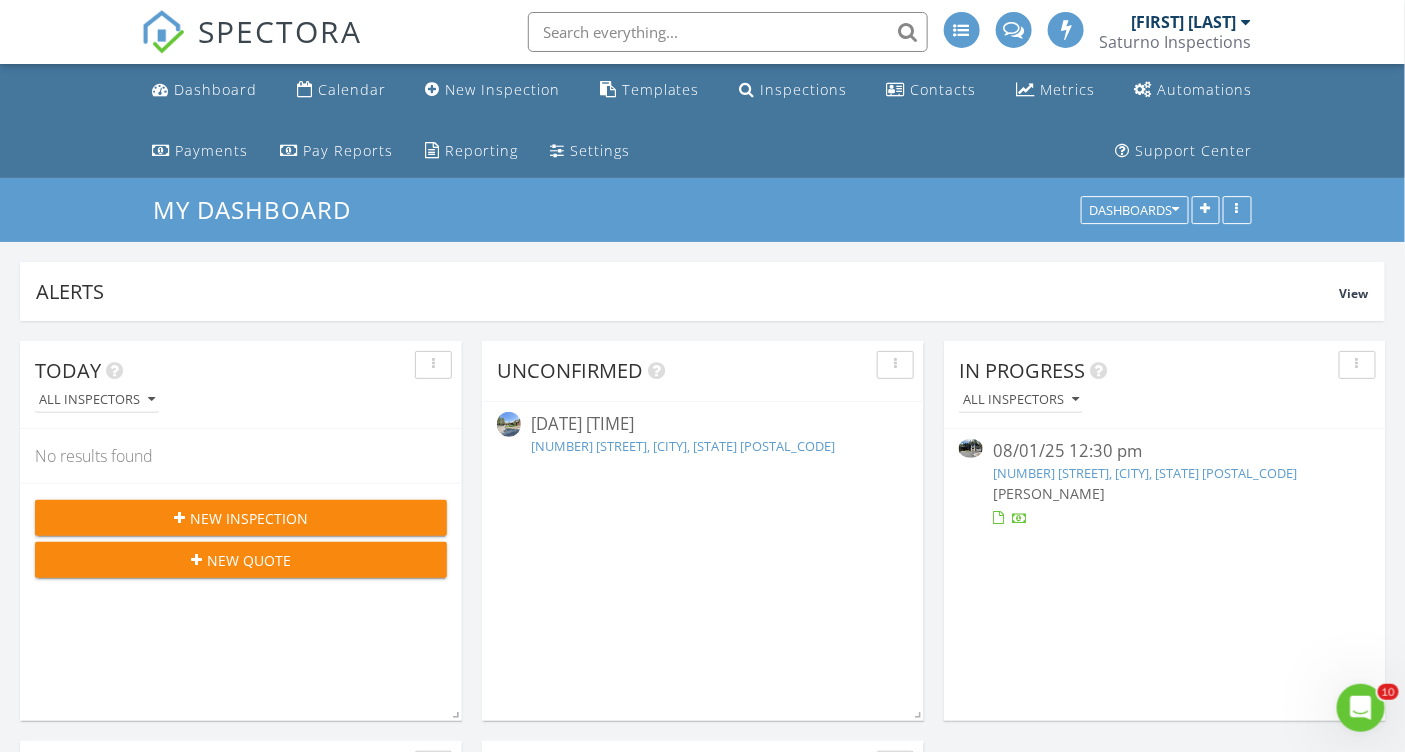 click at bounding box center (728, 32) 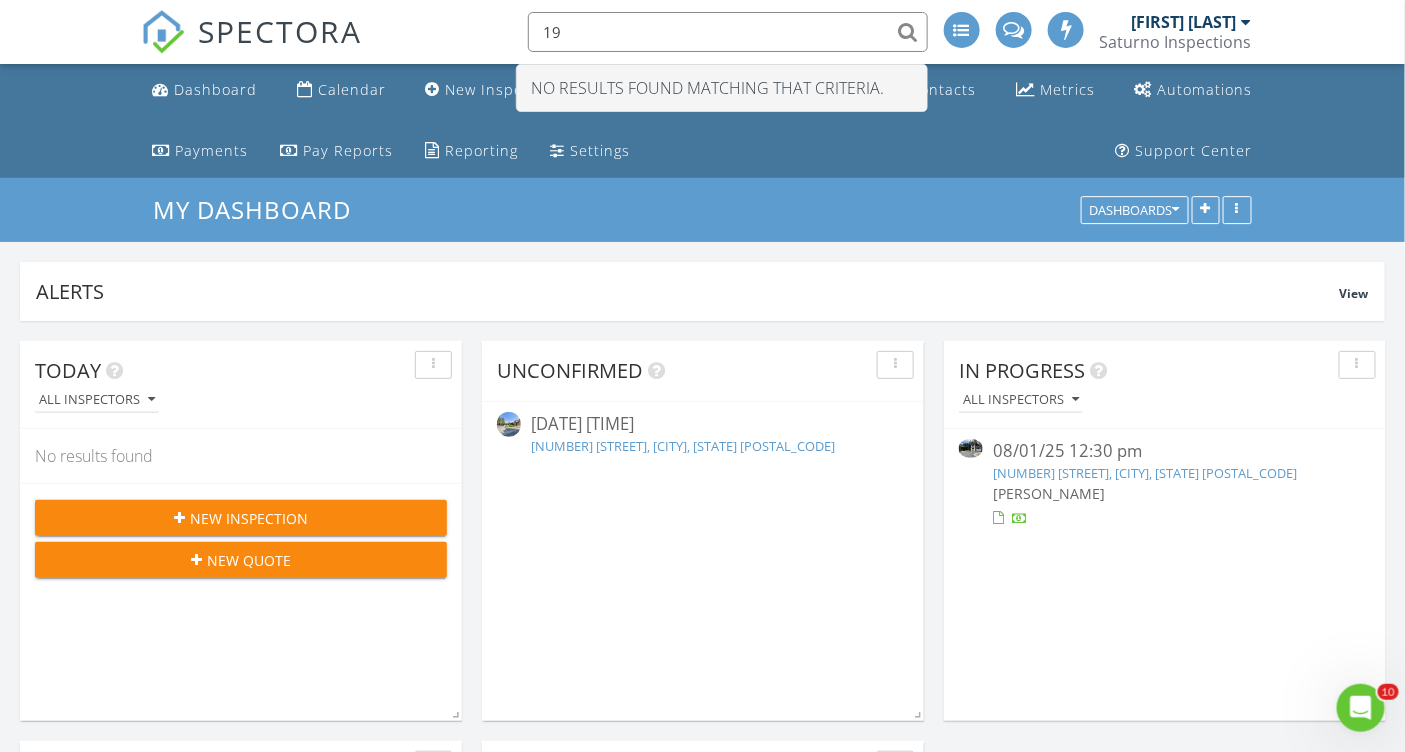 type on "1" 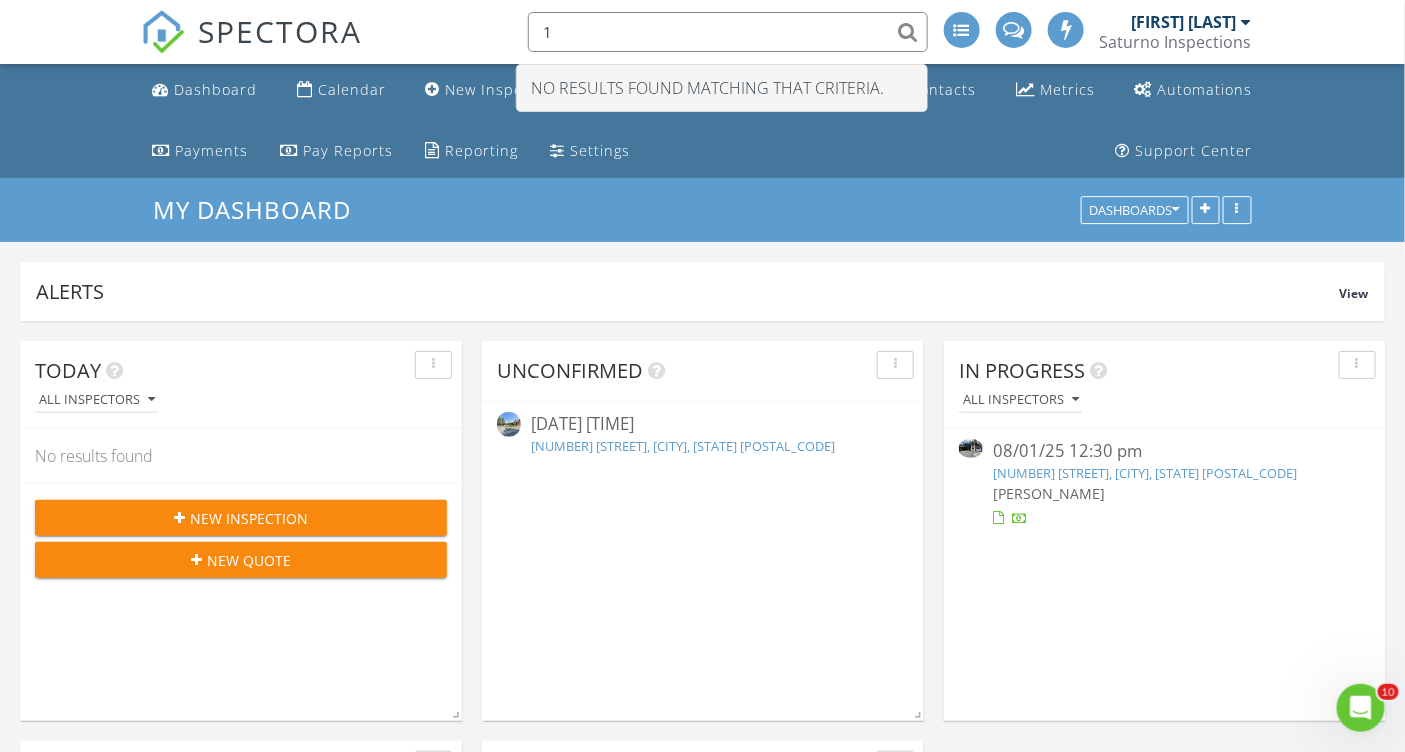 type 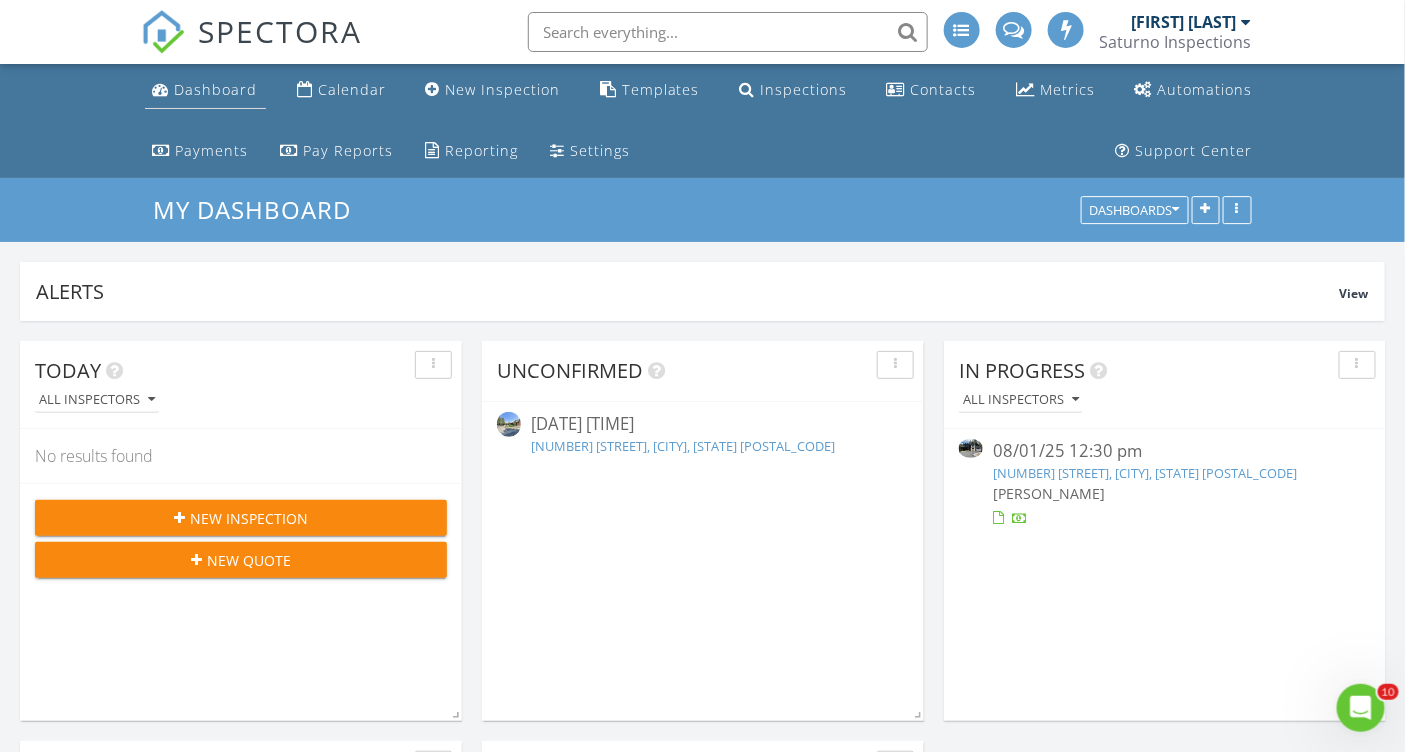 click on "Dashboard" at bounding box center [216, 89] 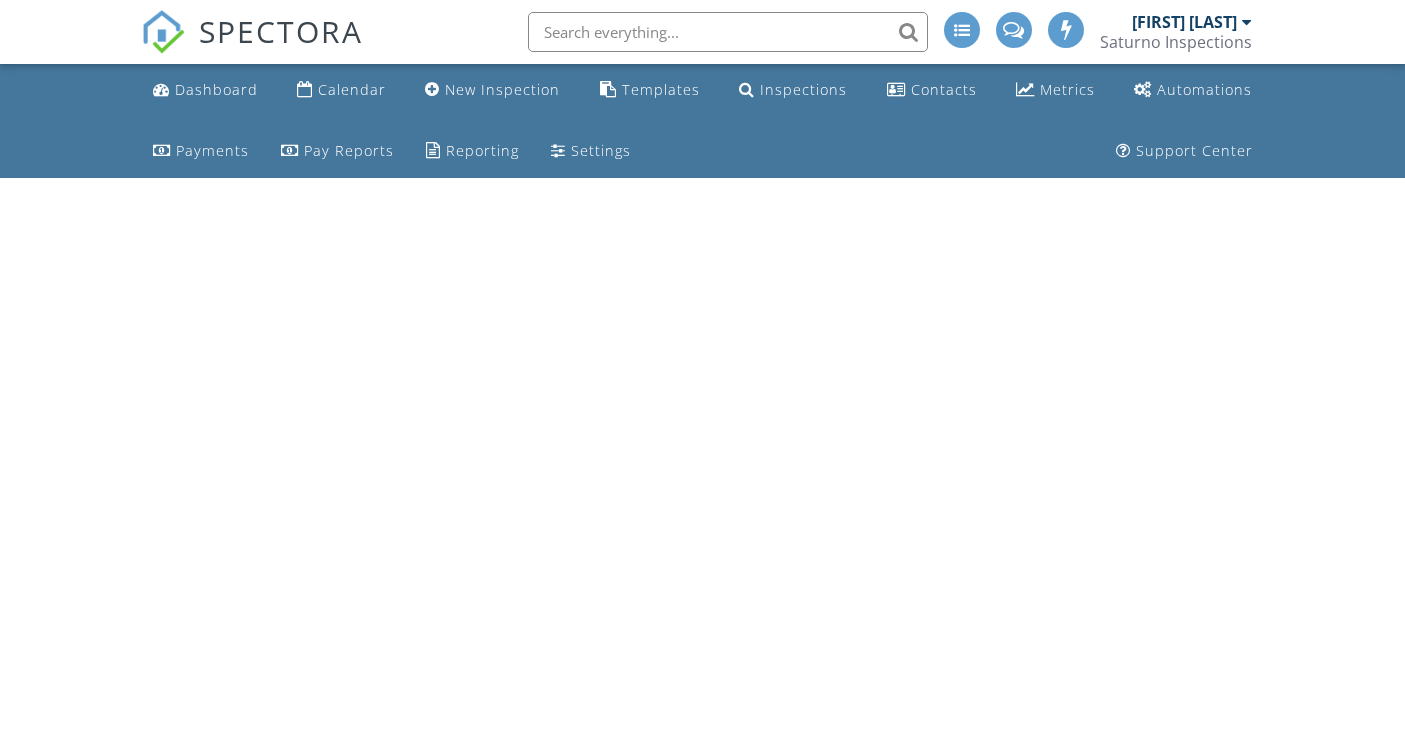scroll, scrollTop: 0, scrollLeft: 0, axis: both 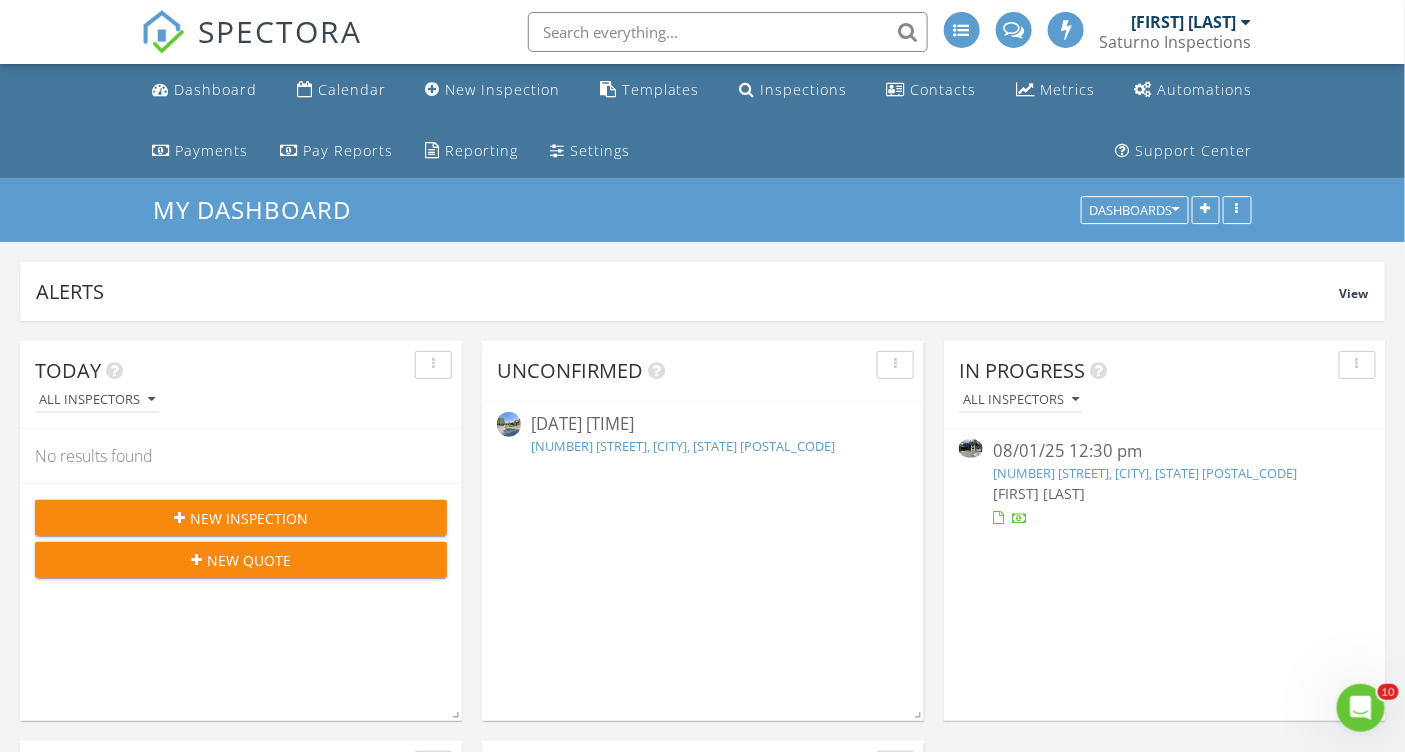 click on "[NUMBER] [STREET], [CITY], [STATE] [ZIP]" at bounding box center (1145, 473) 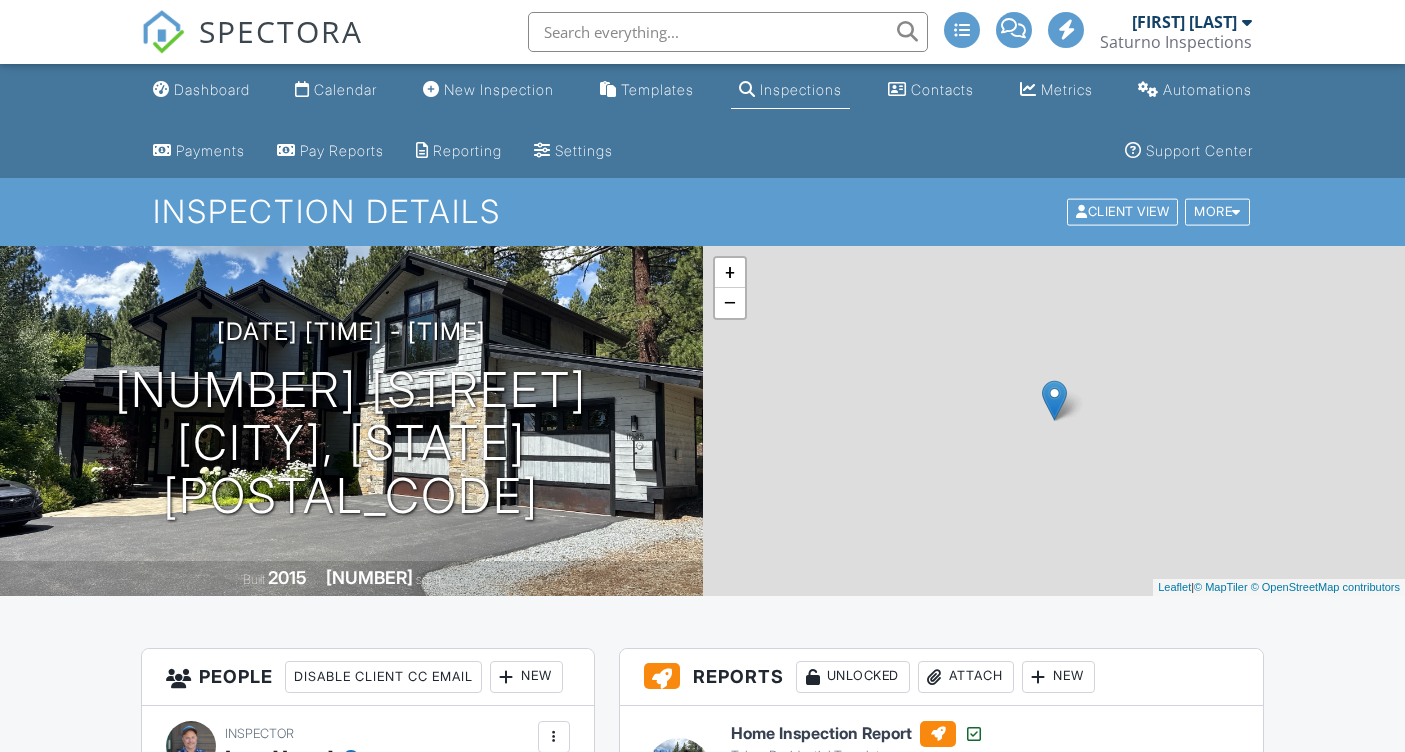 scroll, scrollTop: 0, scrollLeft: 0, axis: both 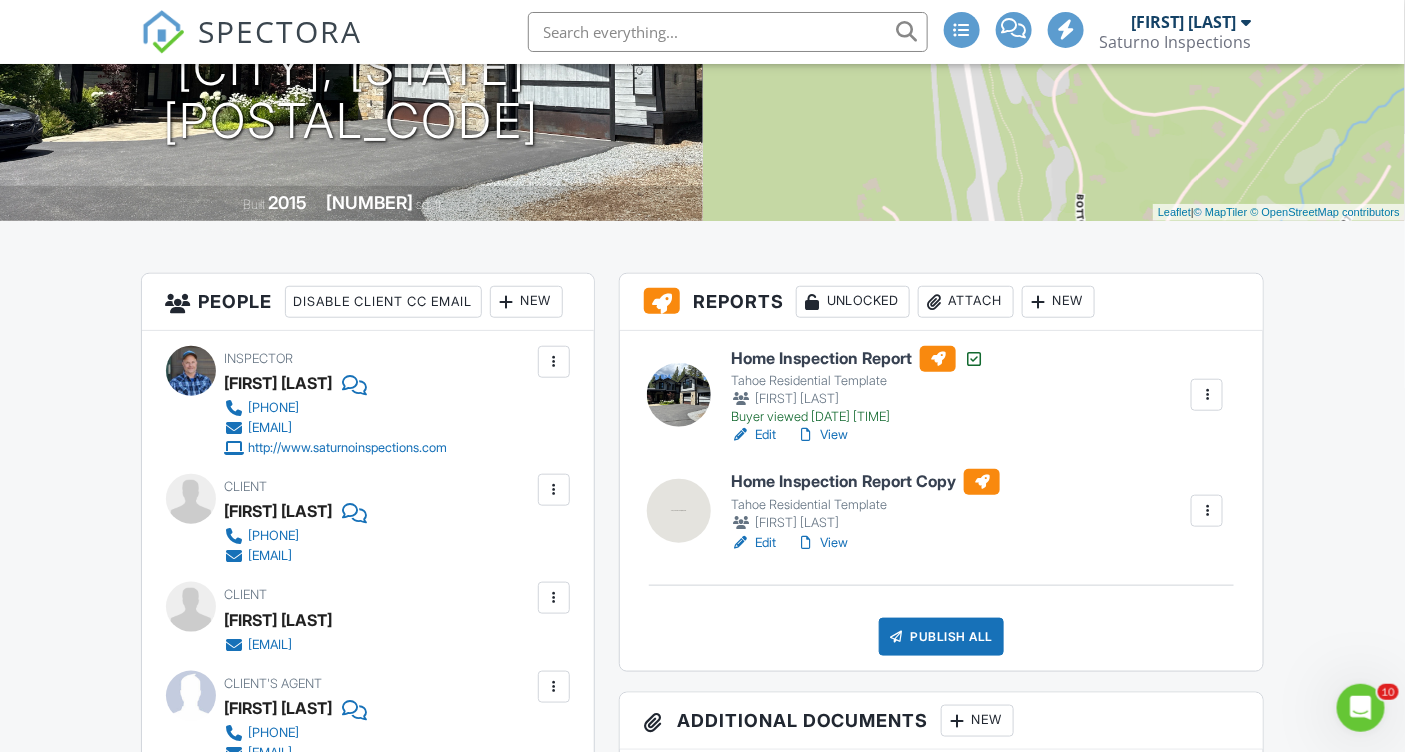 click at bounding box center (1207, 511) 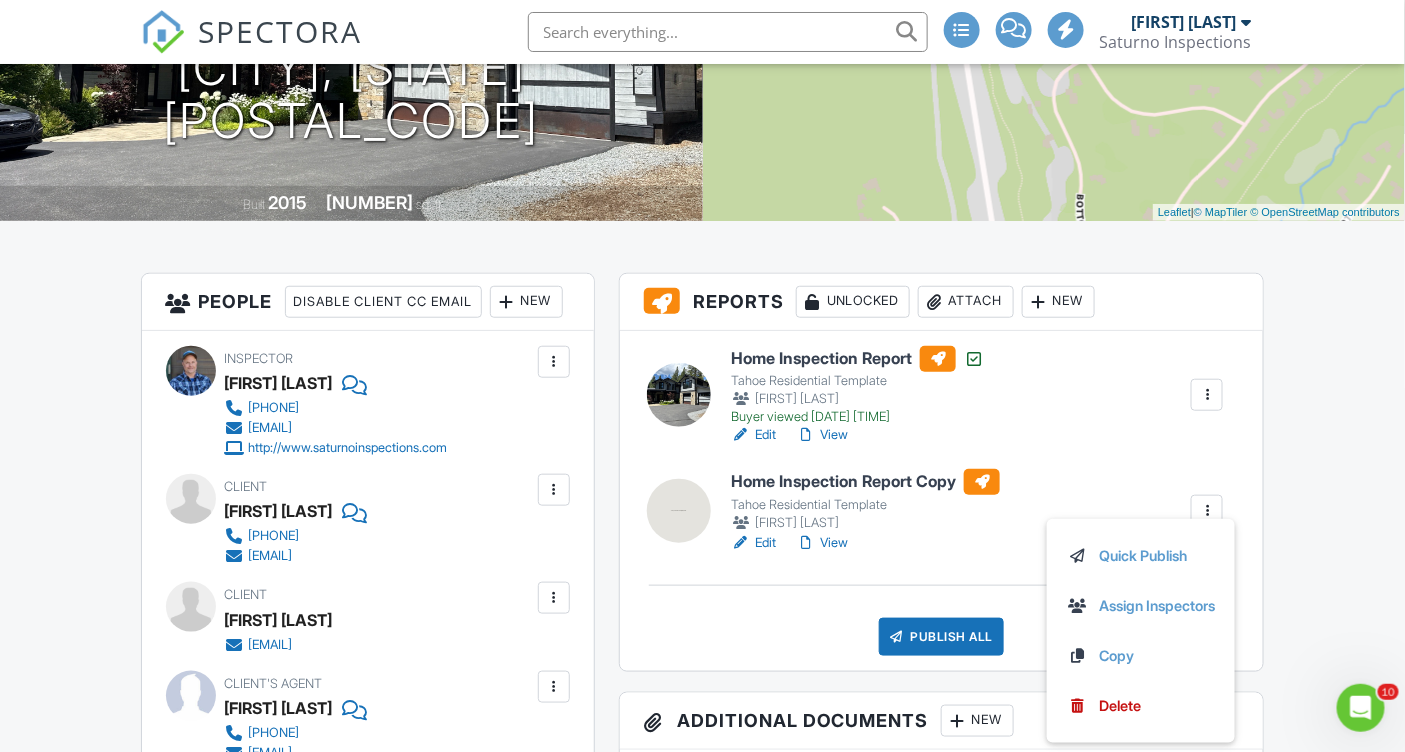 click on "Edit
View" at bounding box center [865, 543] 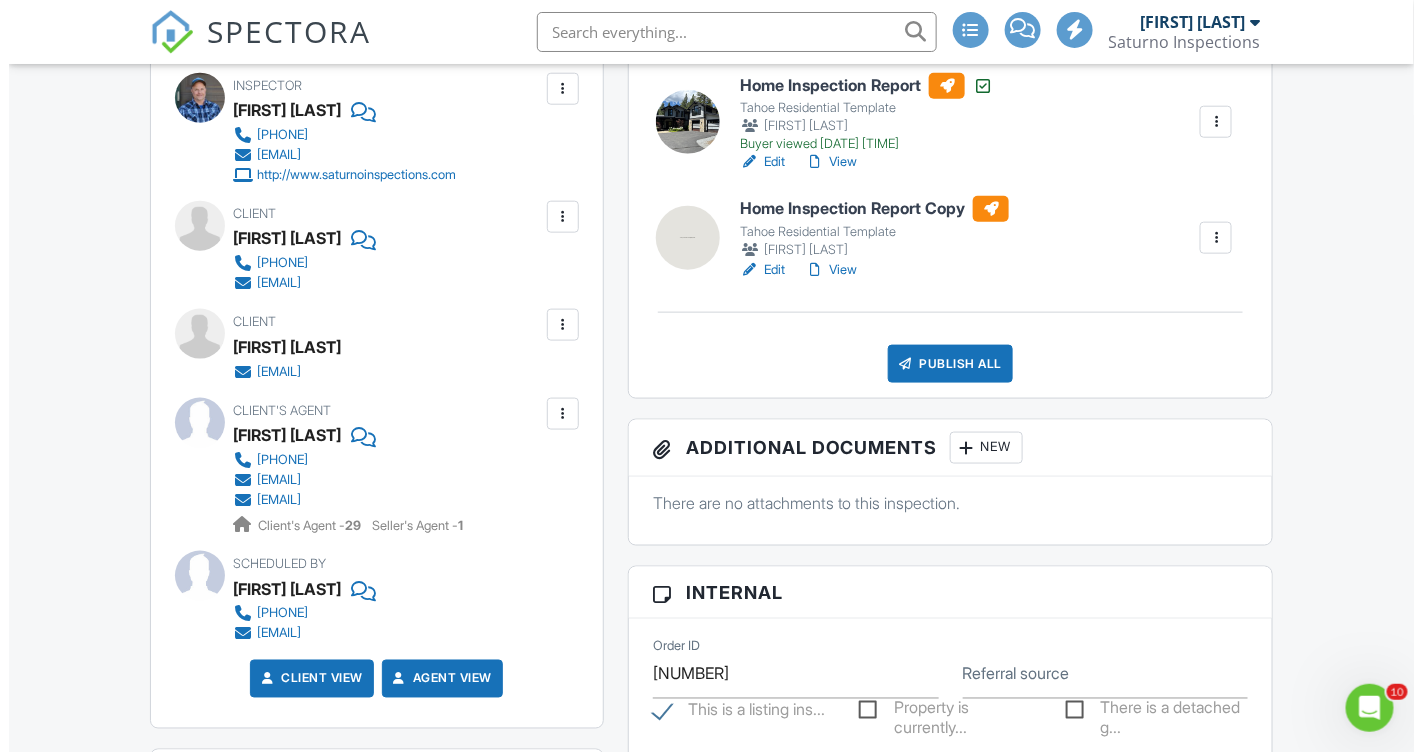 scroll, scrollTop: 552, scrollLeft: 0, axis: vertical 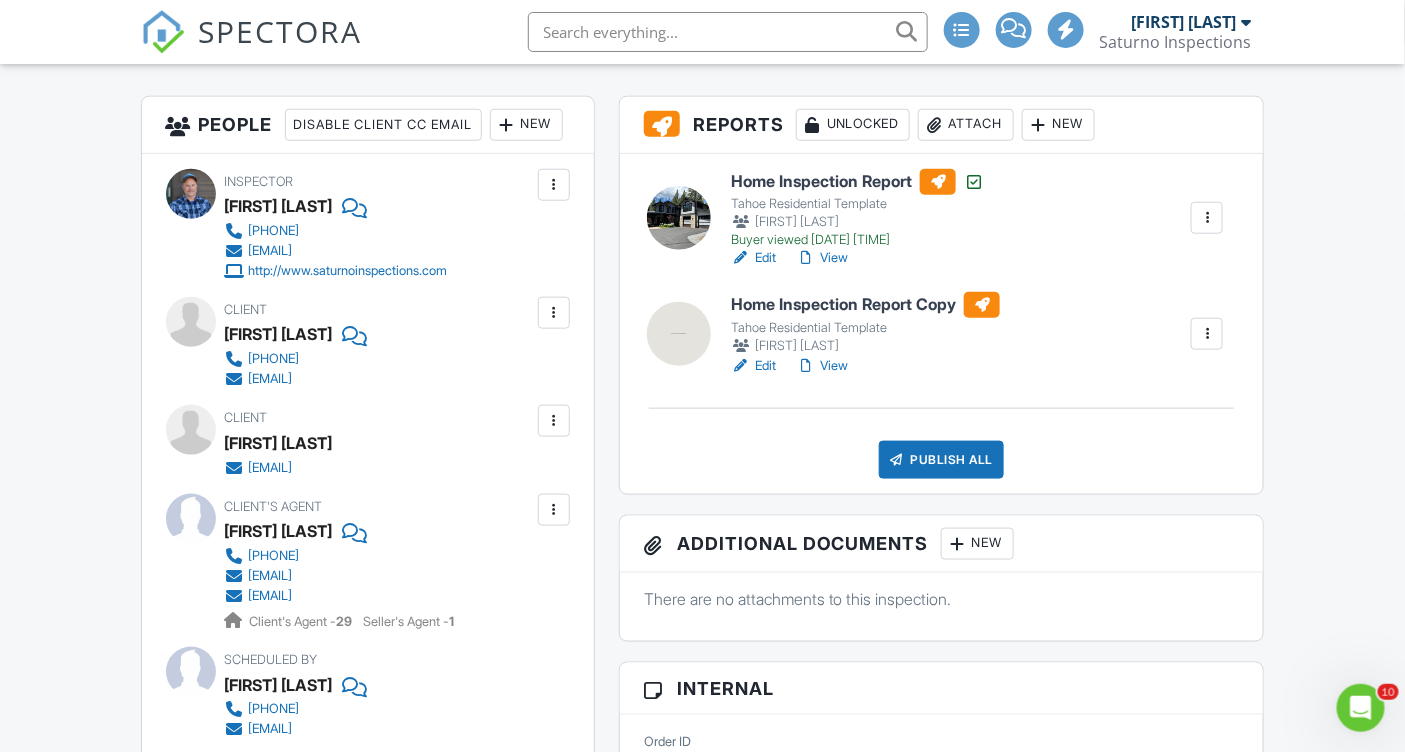 click at bounding box center [1207, 334] 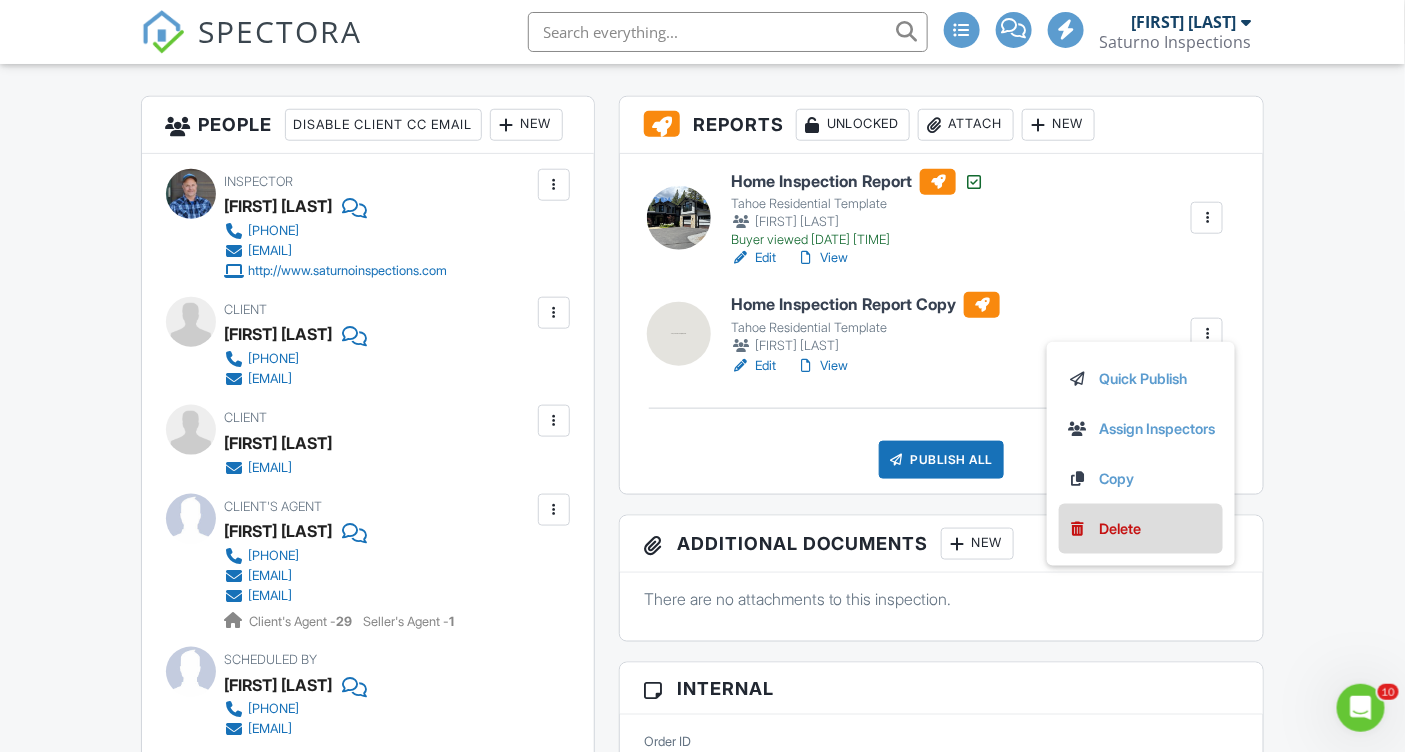 click on "Delete" at bounding box center (1120, 529) 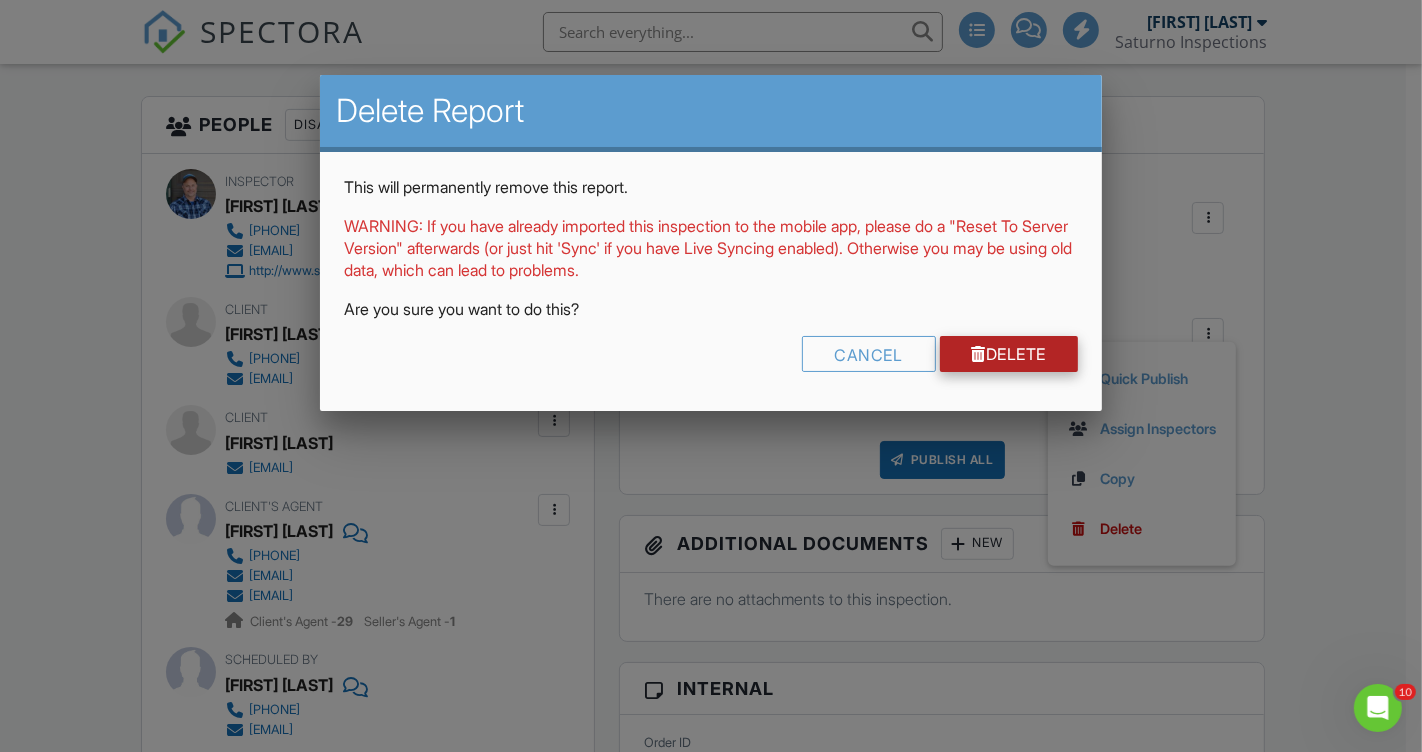 click on "Delete" at bounding box center (1009, 354) 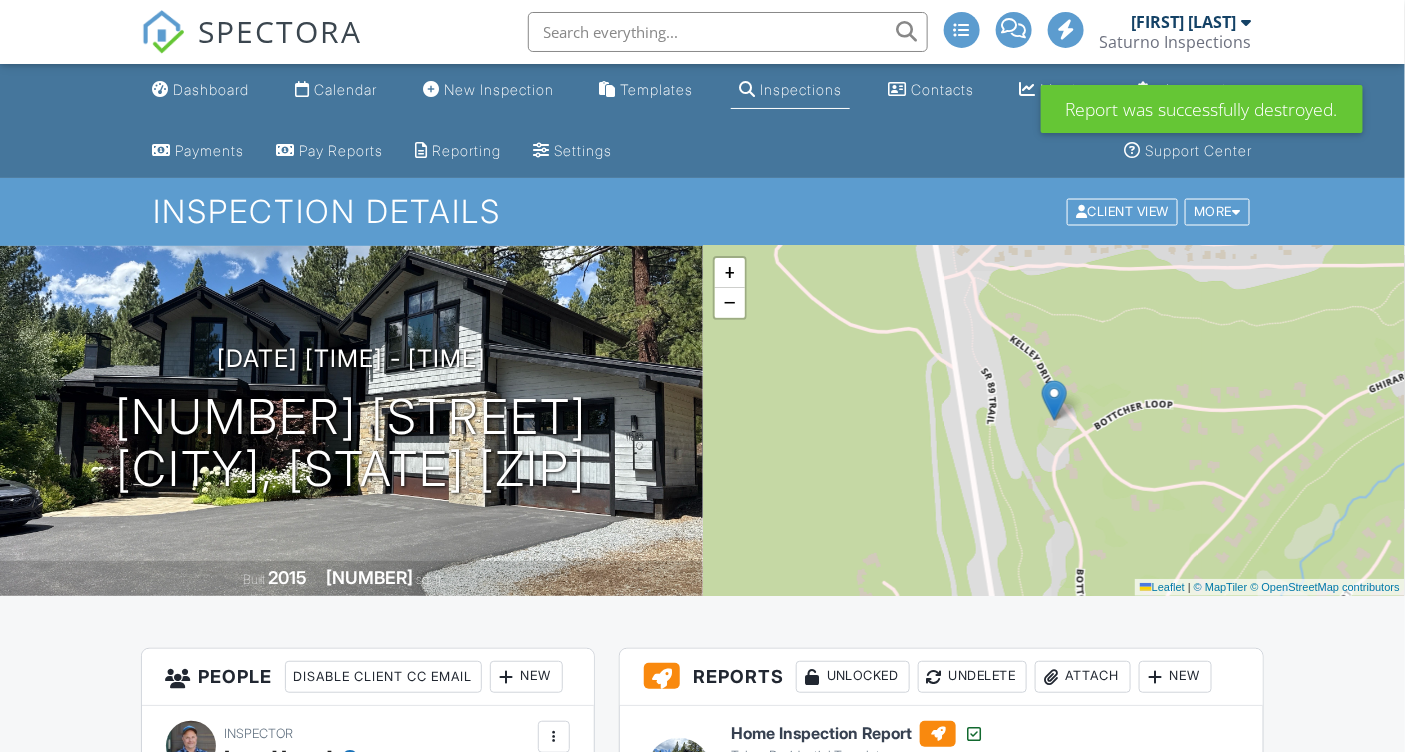 scroll, scrollTop: 362, scrollLeft: 0, axis: vertical 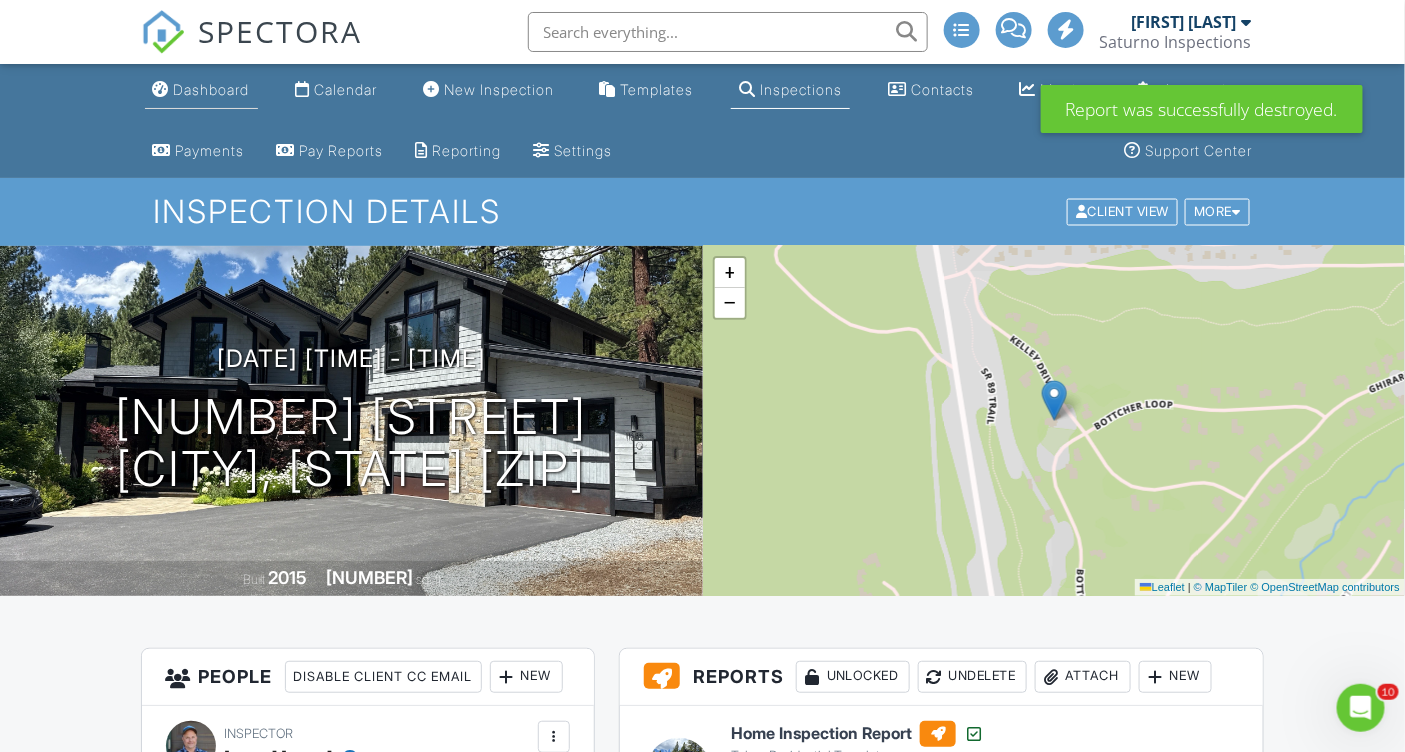 click on "Dashboard" at bounding box center [201, 90] 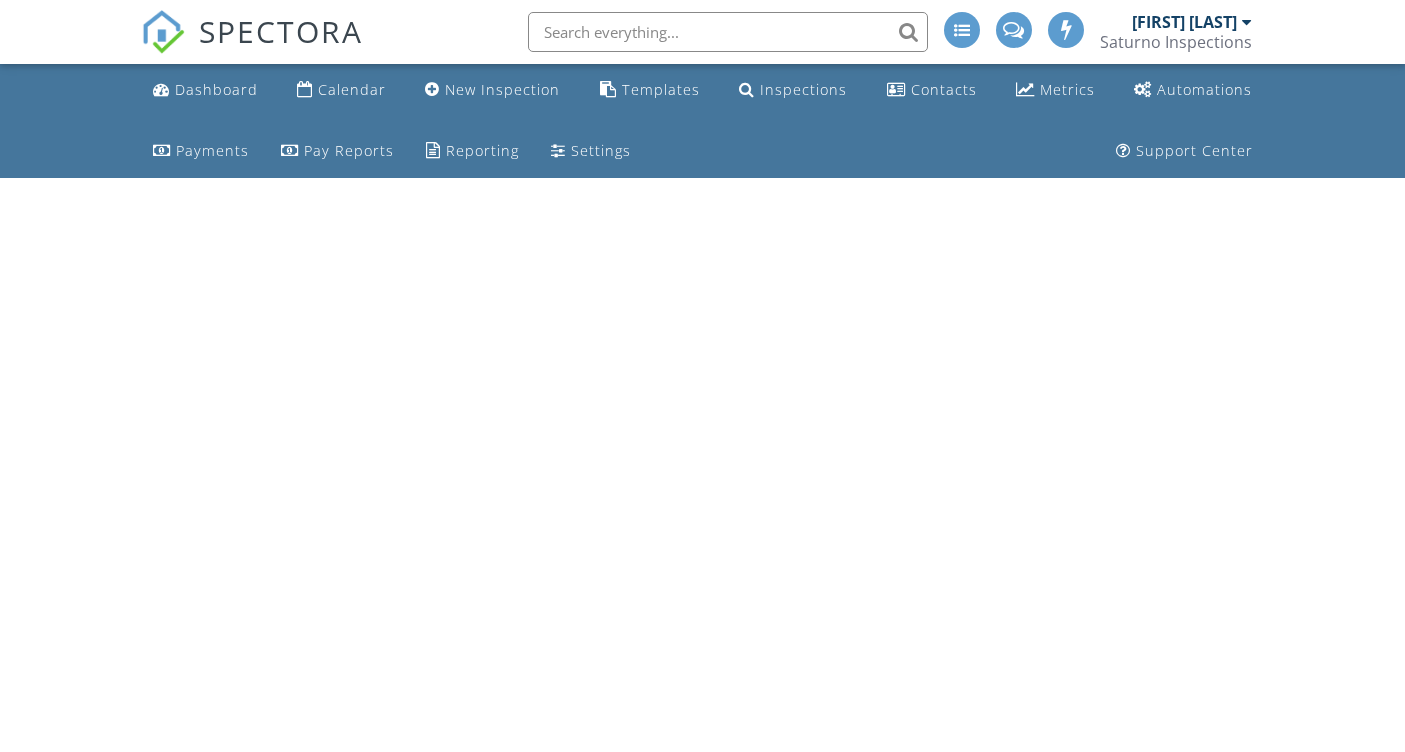 scroll, scrollTop: 0, scrollLeft: 0, axis: both 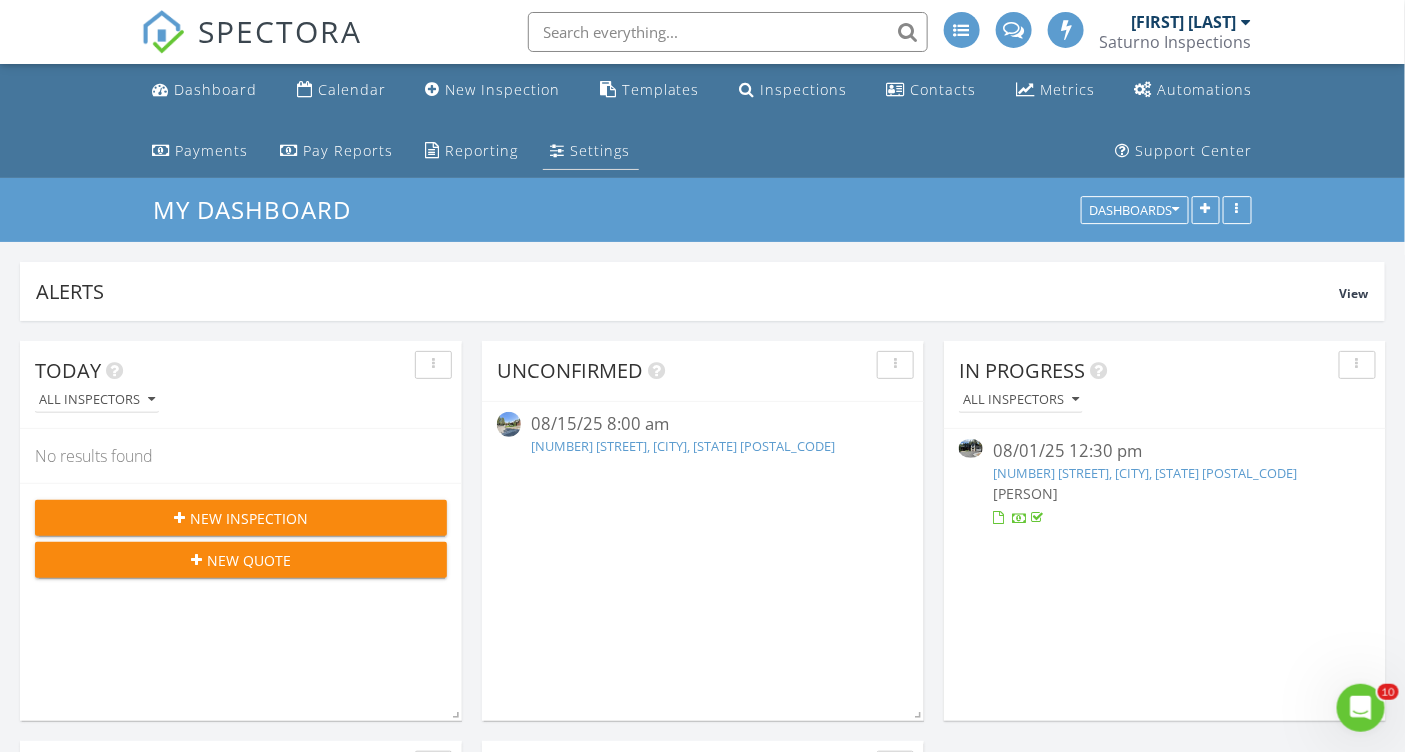 click on "Settings" at bounding box center [601, 150] 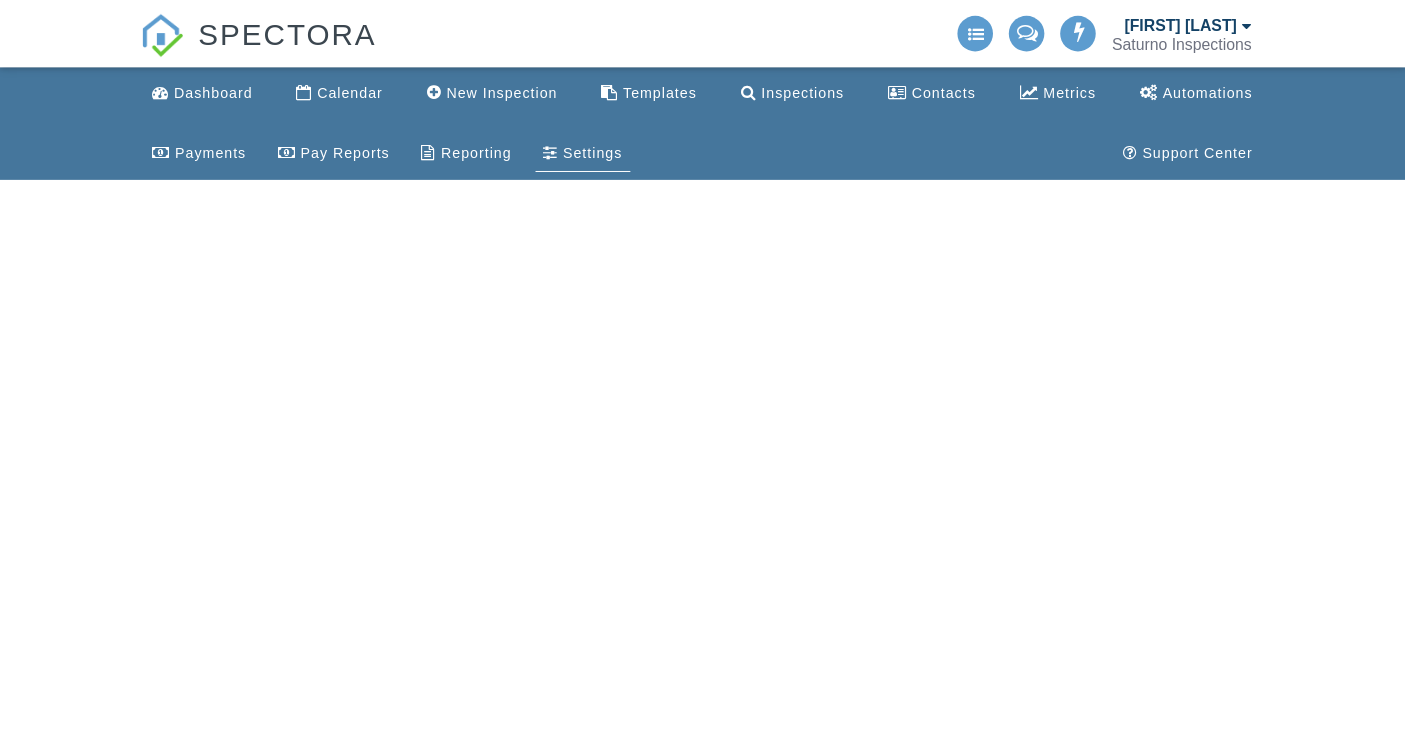 scroll, scrollTop: 0, scrollLeft: 0, axis: both 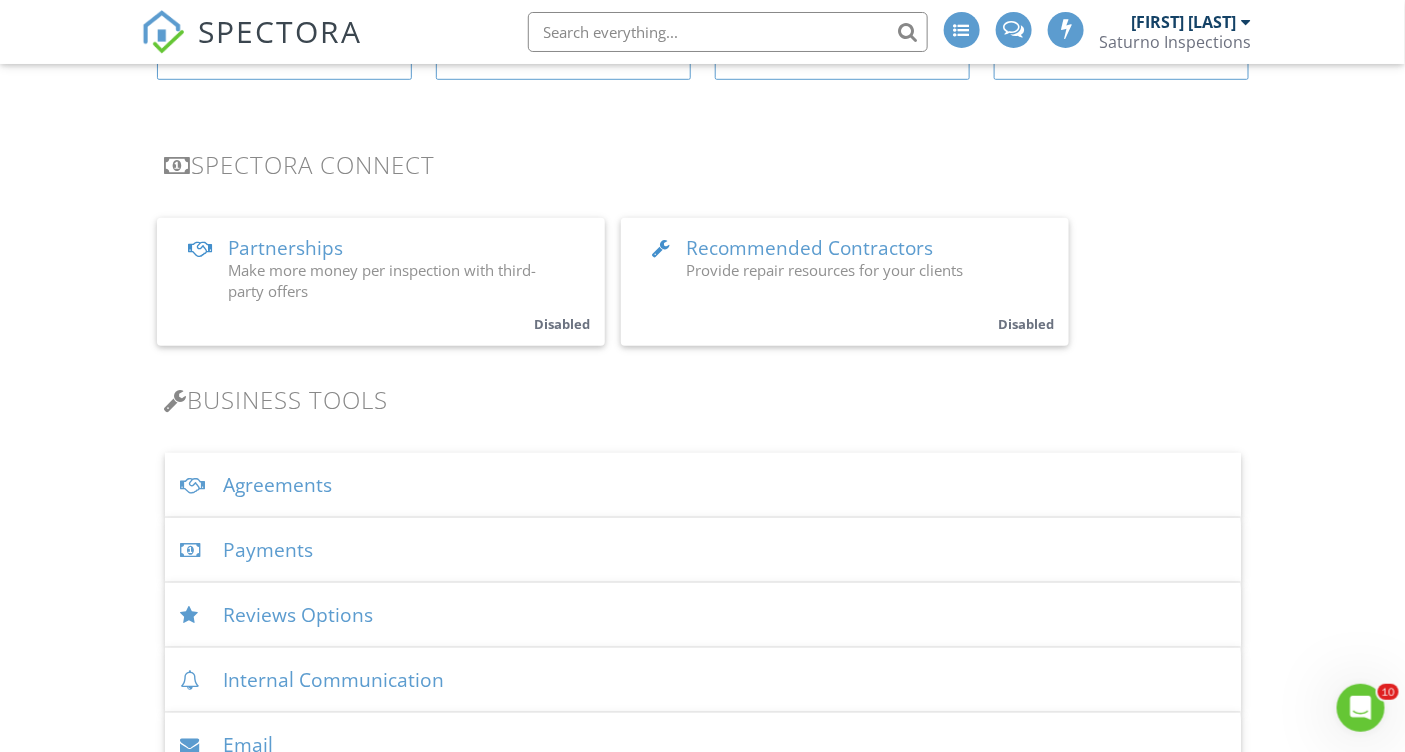 click on "Agreements" at bounding box center [703, 485] 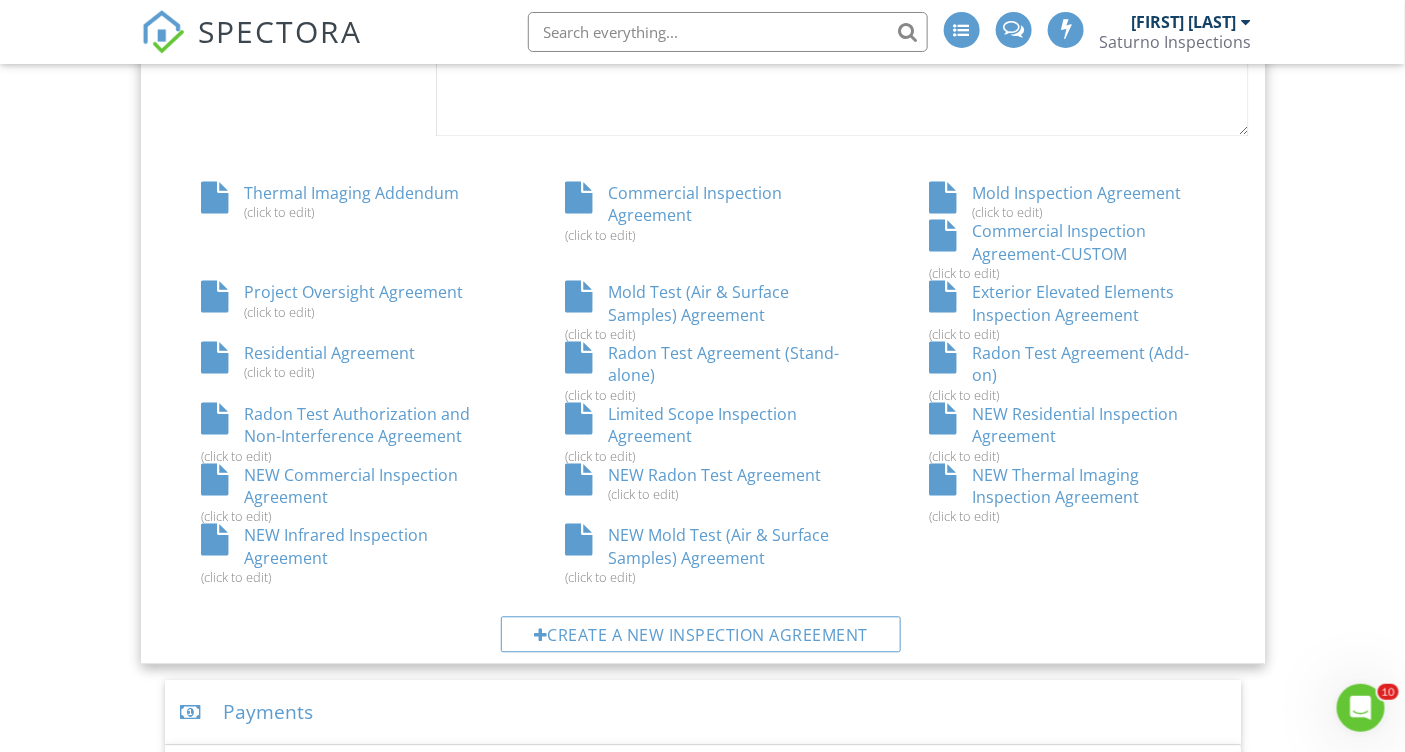 scroll, scrollTop: 1212, scrollLeft: 0, axis: vertical 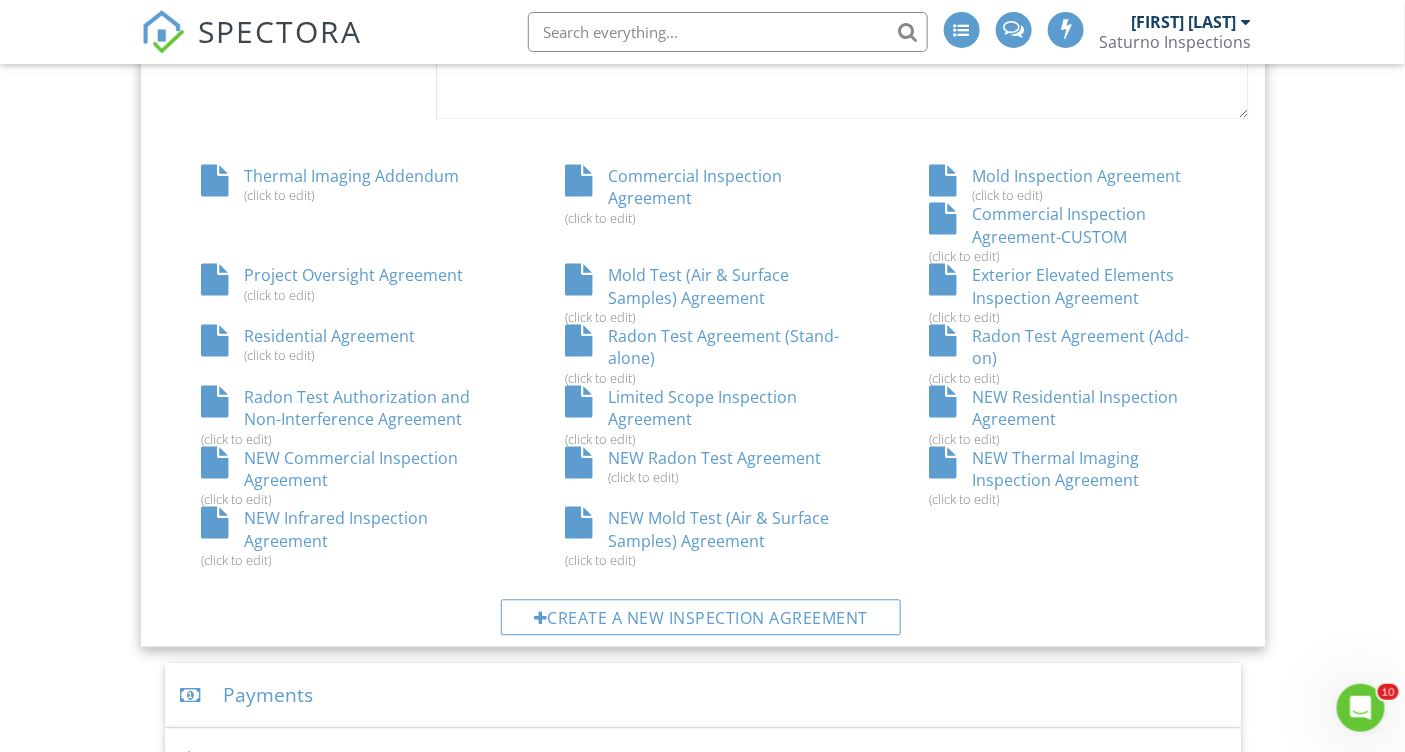 click on "NEW Mold Test (Air & Surface Samples) Agreement
(click to edit)" at bounding box center (703, 538) 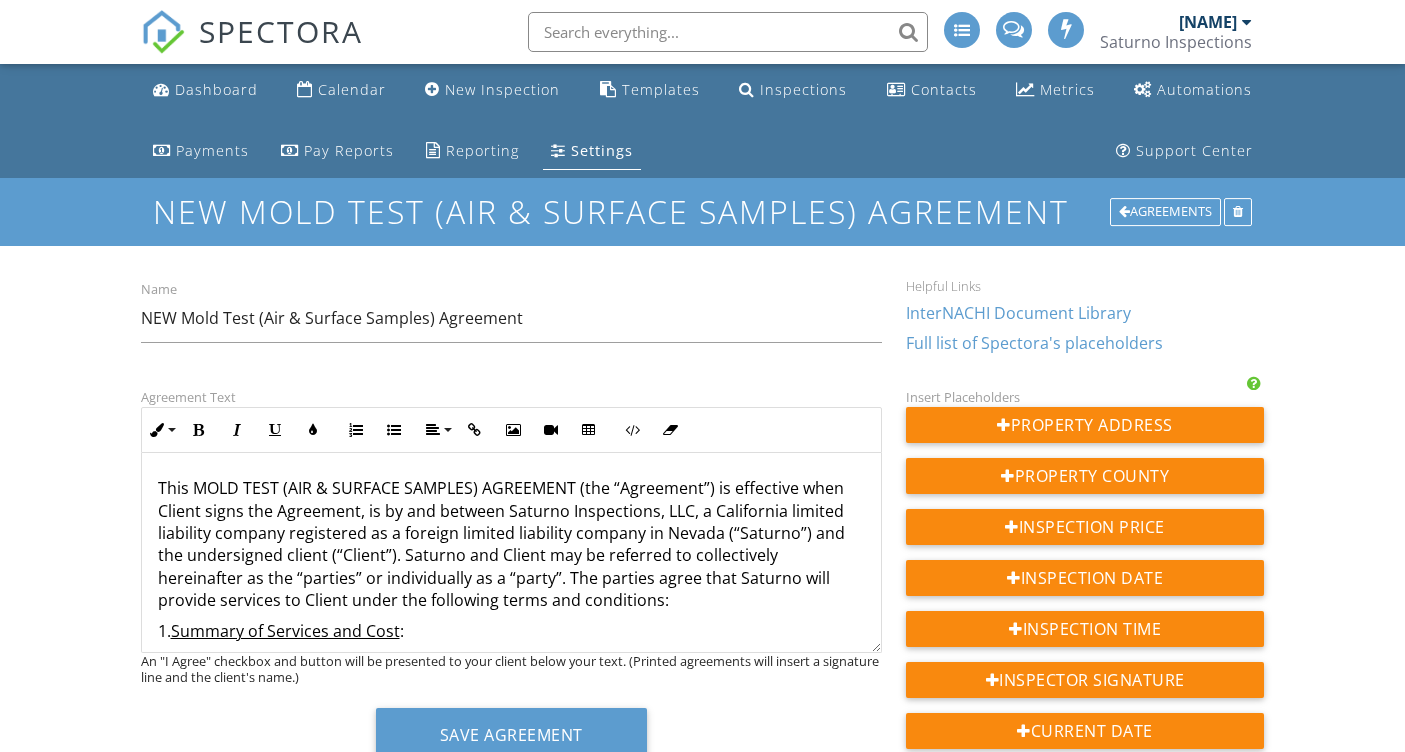 scroll, scrollTop: 0, scrollLeft: 0, axis: both 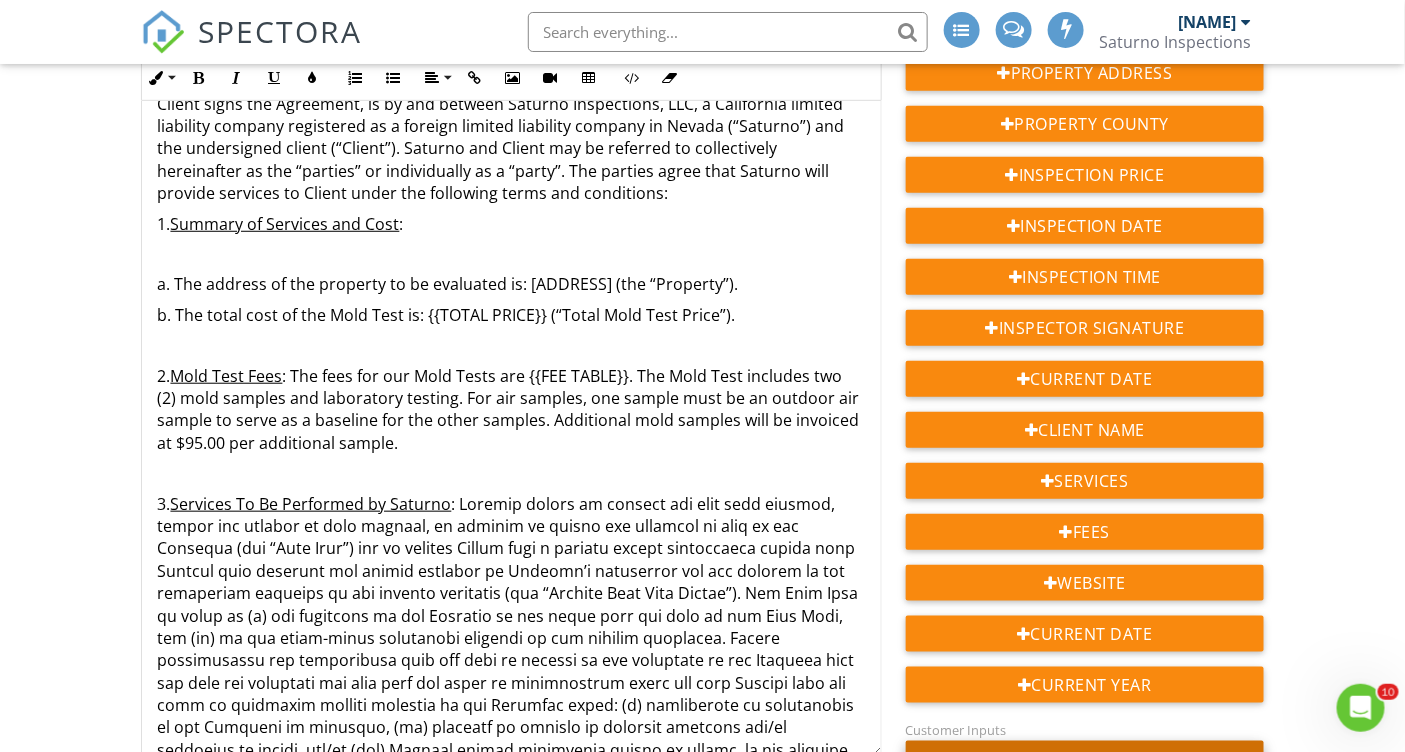 drag, startPoint x: 878, startPoint y: 293, endPoint x: 908, endPoint y: 751, distance: 458.98148 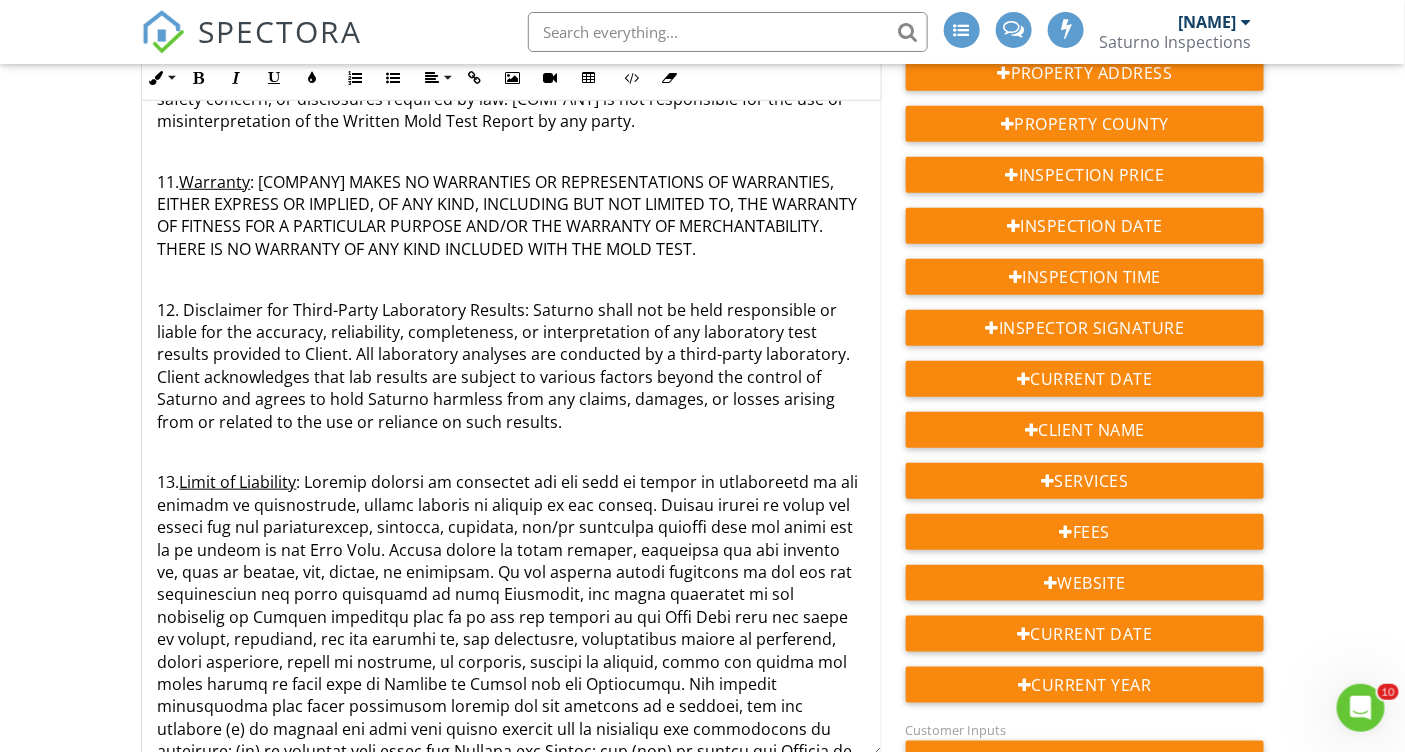 scroll, scrollTop: 2533, scrollLeft: 0, axis: vertical 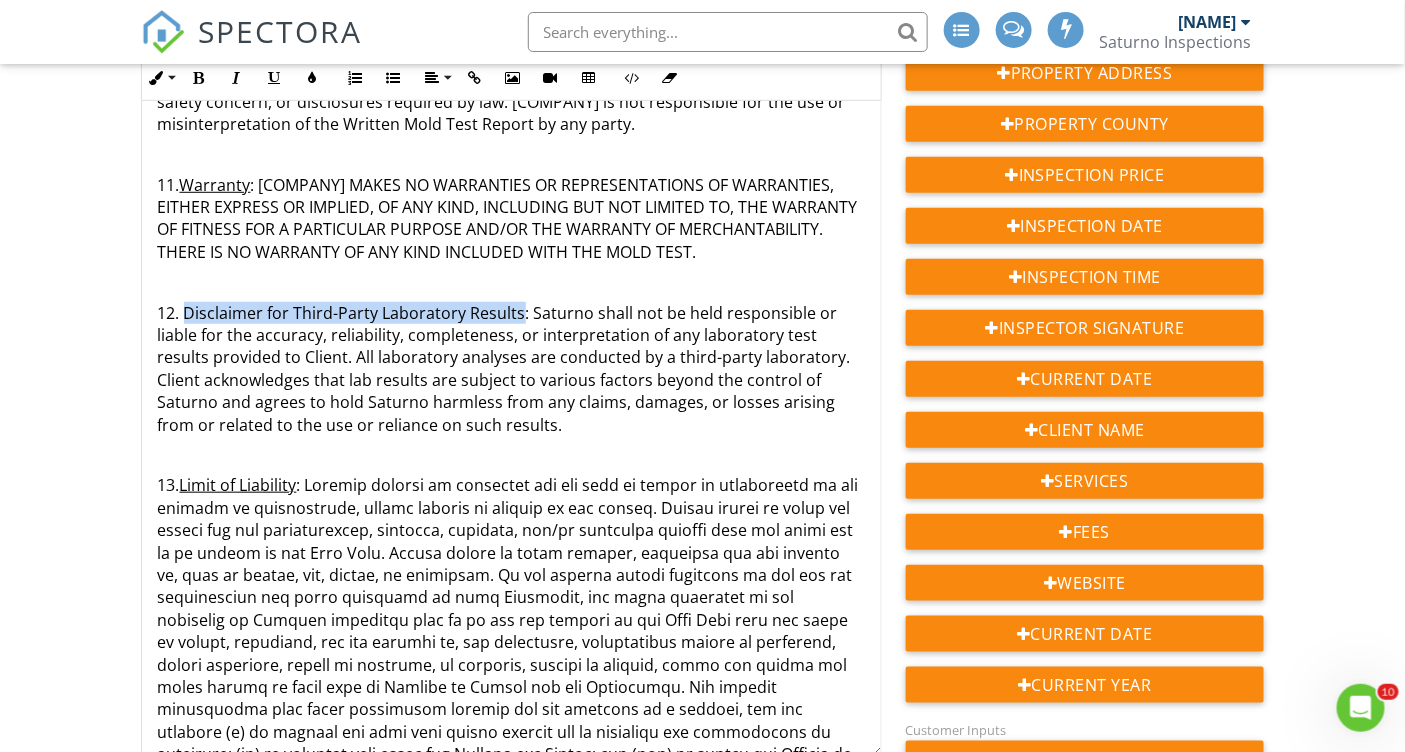 drag, startPoint x: 518, startPoint y: 336, endPoint x: 184, endPoint y: 329, distance: 334.07333 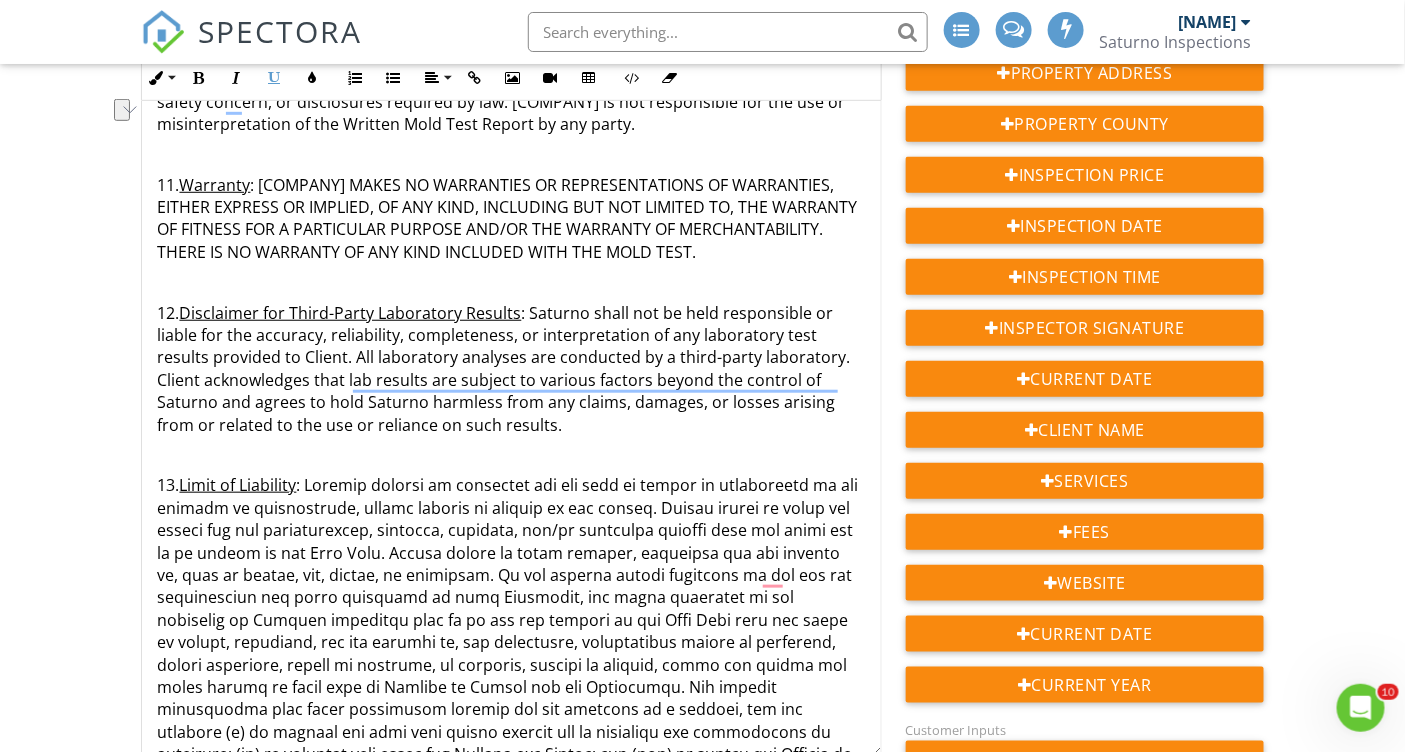 scroll, scrollTop: 2533, scrollLeft: 0, axis: vertical 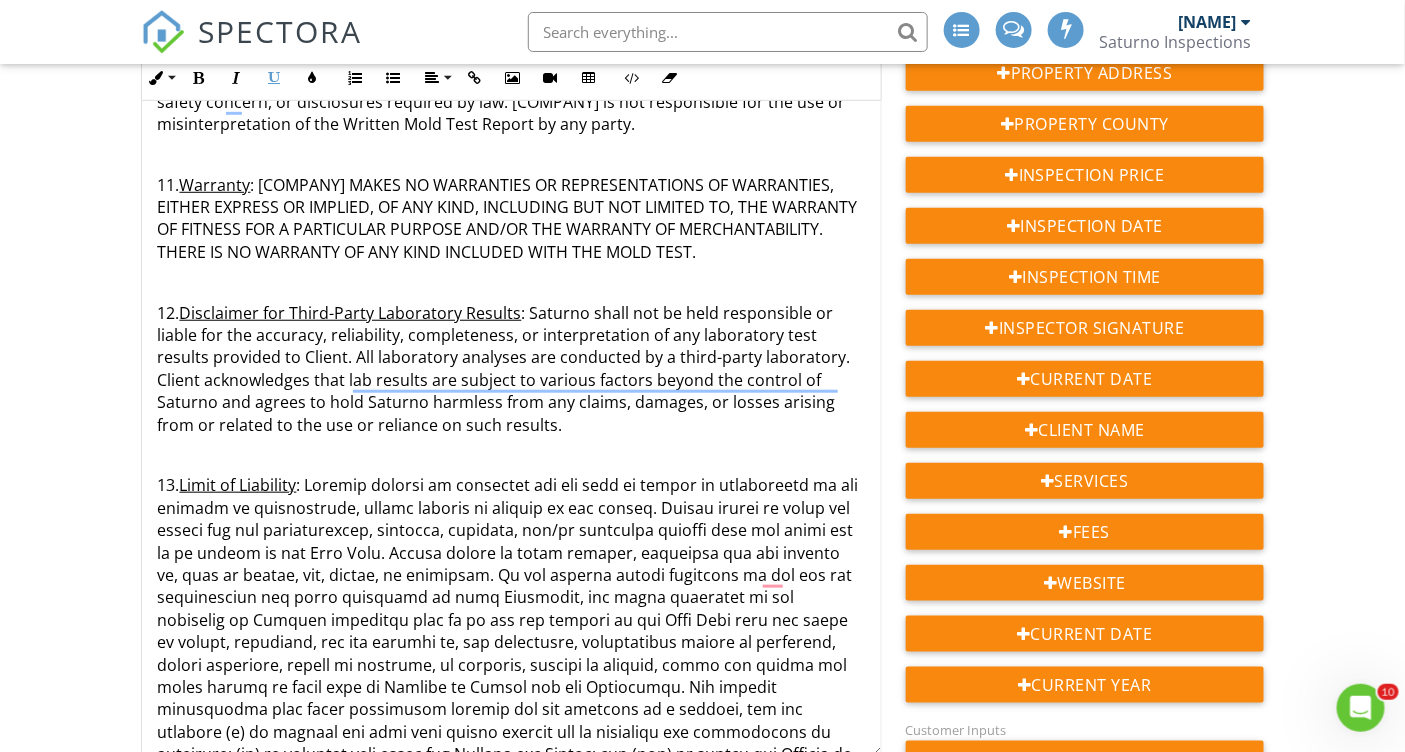 click on "13. Limit of Liability" at bounding box center (511, 630) 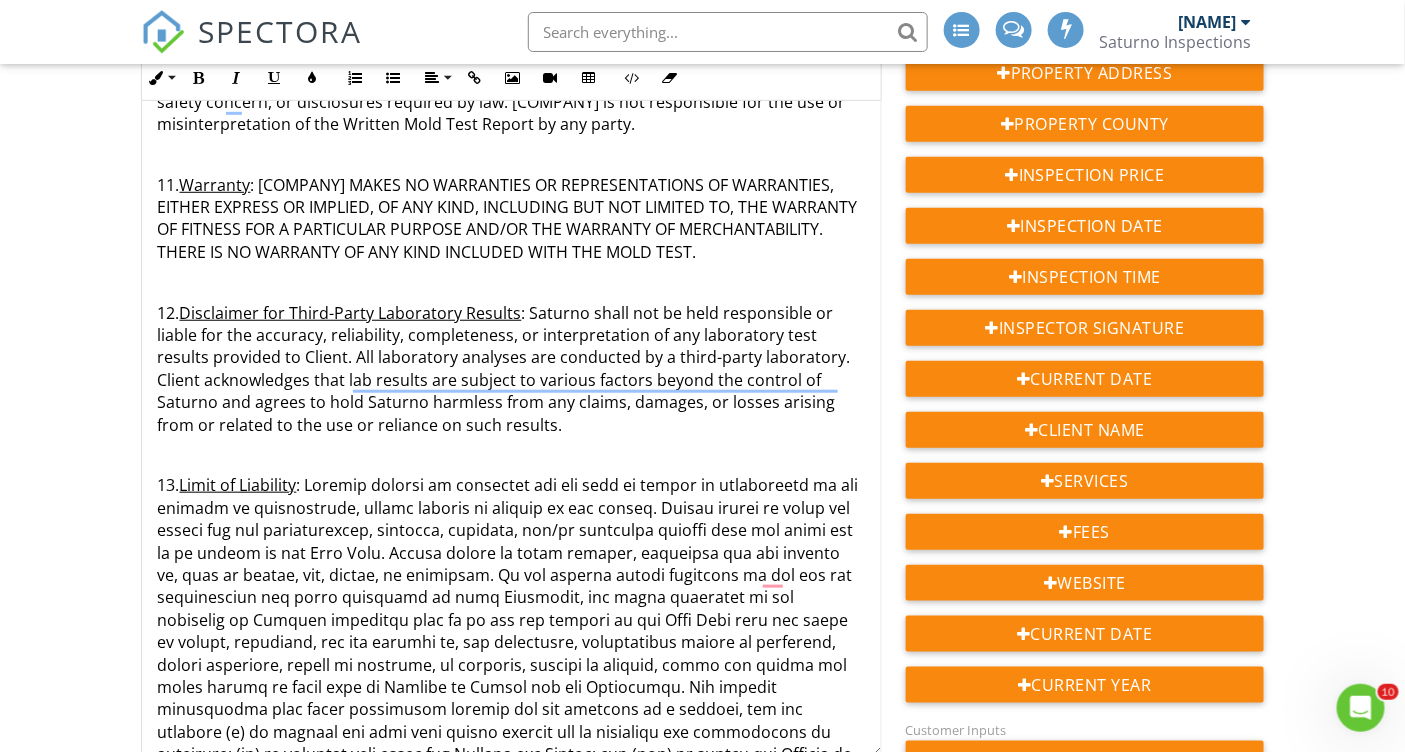 scroll, scrollTop: 2897, scrollLeft: 0, axis: vertical 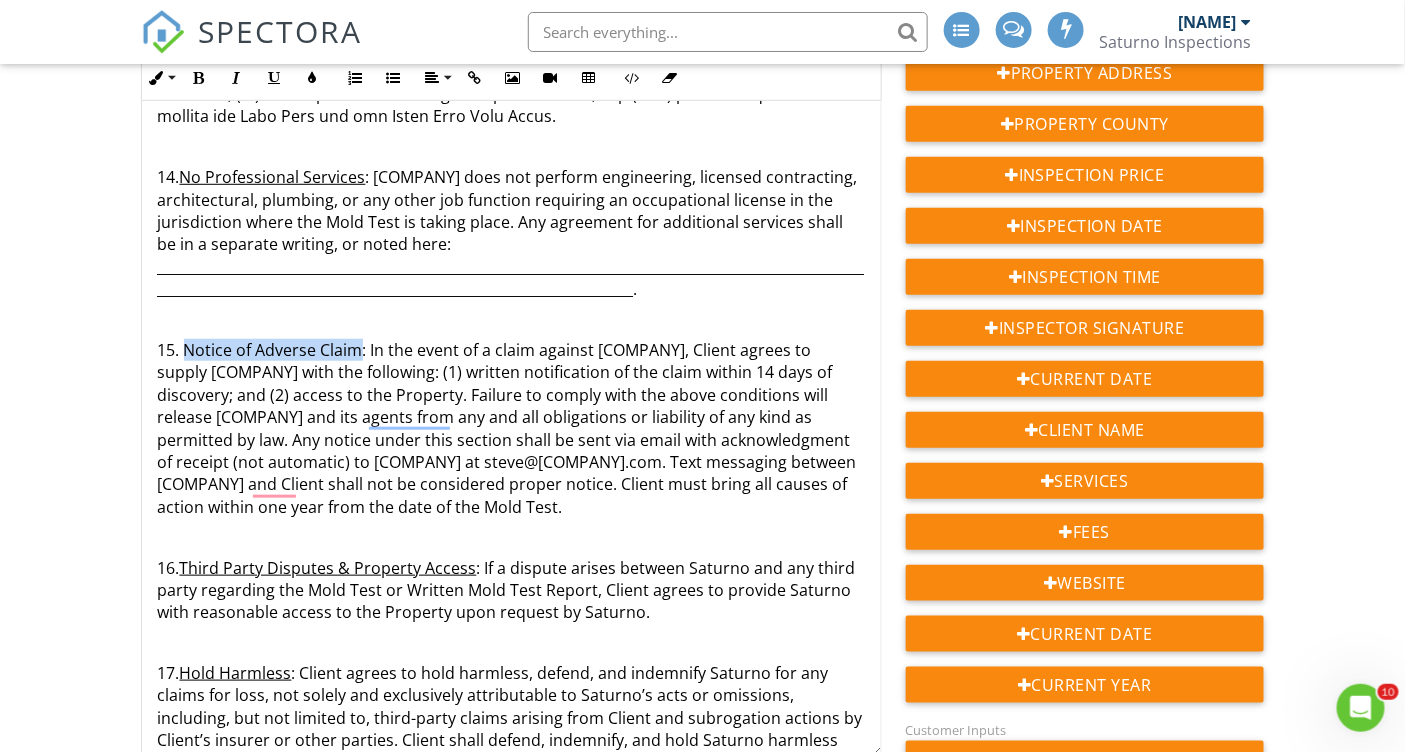 drag, startPoint x: 360, startPoint y: 352, endPoint x: 187, endPoint y: 349, distance: 173.02602 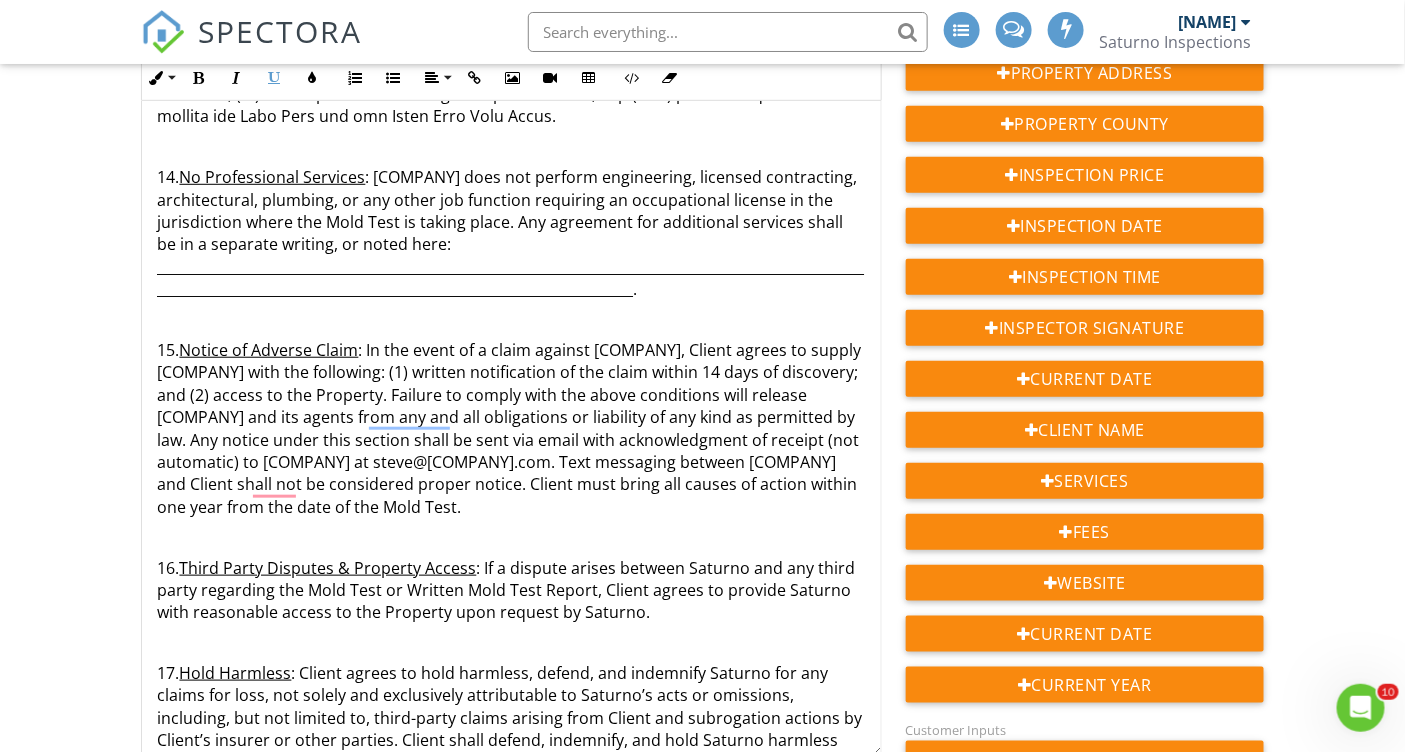 click at bounding box center [511, 537] 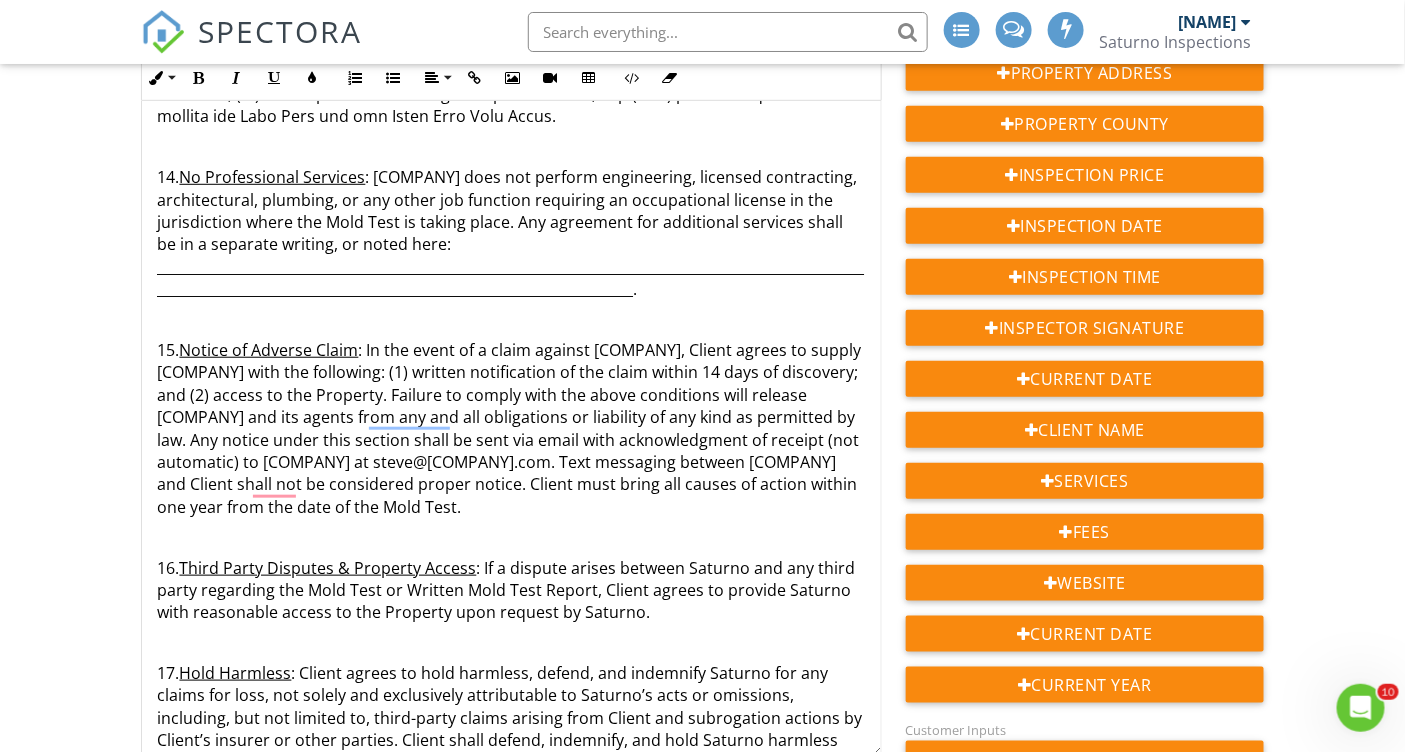 scroll, scrollTop: 3573, scrollLeft: 0, axis: vertical 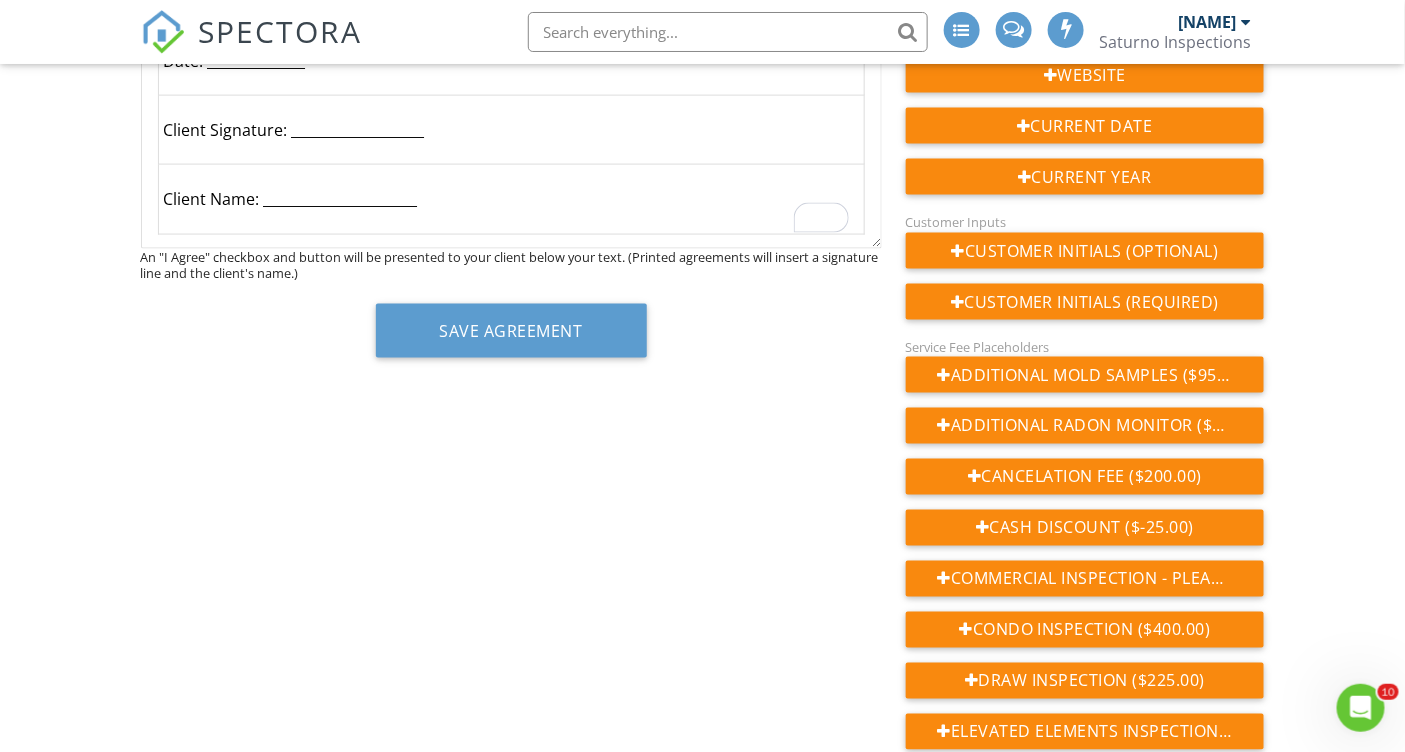 click on "Agreement Text
Inline Style XLarge Large Normal Small Light Small/Light Bold Italic Underline Colors Ordered List Unordered List Align Align Left Align Center Align Right Align Justify Insert Link Insert Image Insert Video Insert Table Code View Clear Formatting This MOLD TEST (AIR & SURFACE SAMPLES) AGREEMENT (the “Agreement”) is effective when Client signs the Agreement, is by and between [COMPANY], LLC, a California limited liability company registered as a foreign limited liability company in Nevada (“Saturno”) and the undersigned client (“Client”). [COMPANY] and Client may be referred to collectively hereinafter as the “parties” or individually as a “party”. The parties agree that [COMPANY] will provide services to Client under the following terms and conditions:  1. Summary of Services and Cost :        a. The address of the property to be evaluated is: [ADDRESS] (the “Property”).  2. Mold Test Fees 3. Services To Be Performed by [COMPANY] 4. 5. 6. 7. 8." at bounding box center [511, -51] 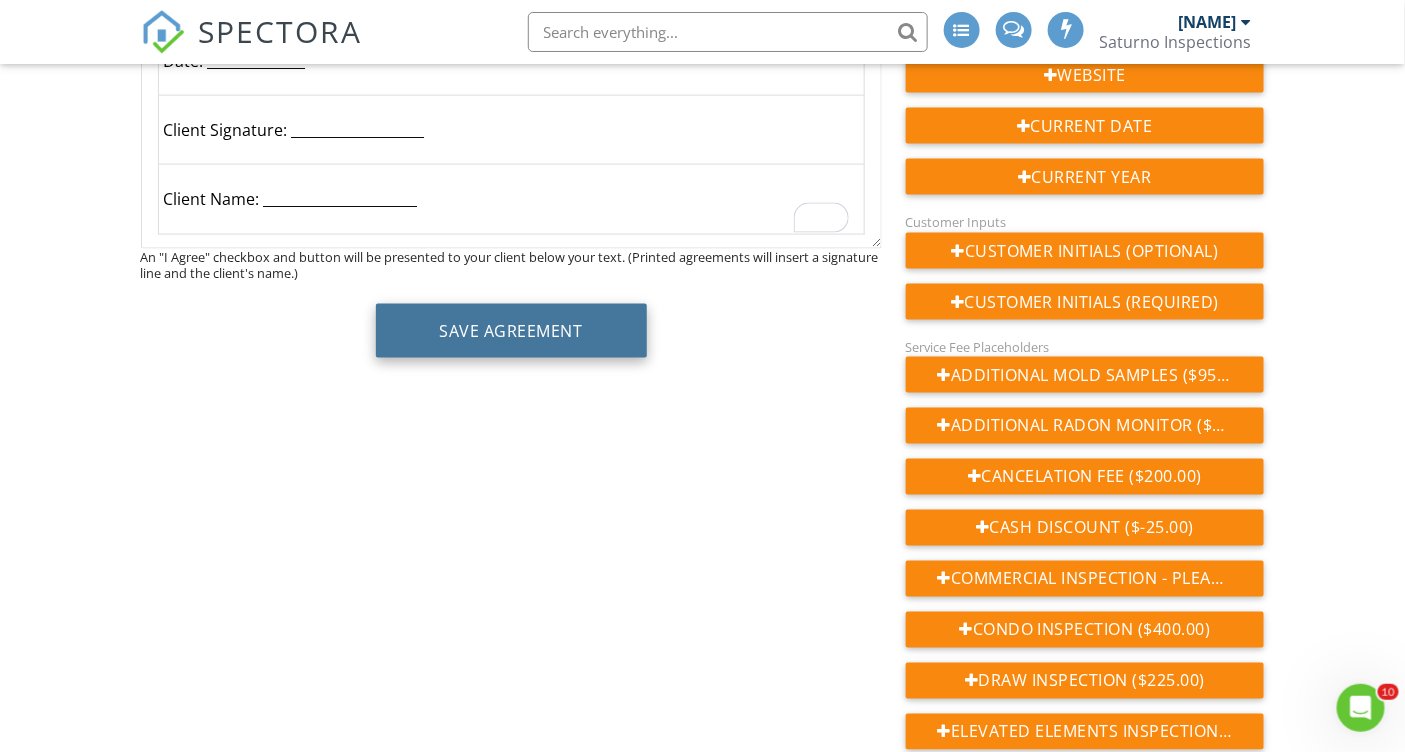 click on "Save Agreement" at bounding box center (511, 331) 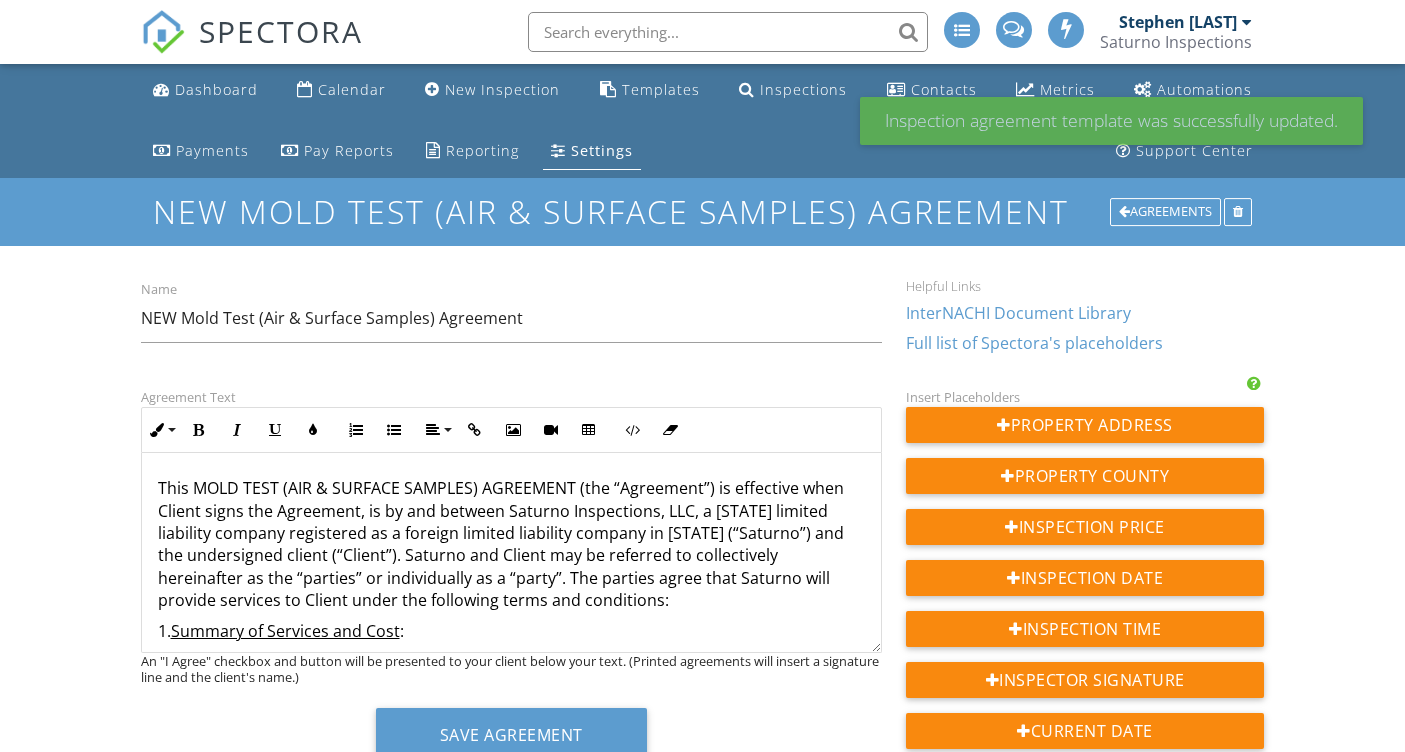 scroll, scrollTop: 0, scrollLeft: 0, axis: both 